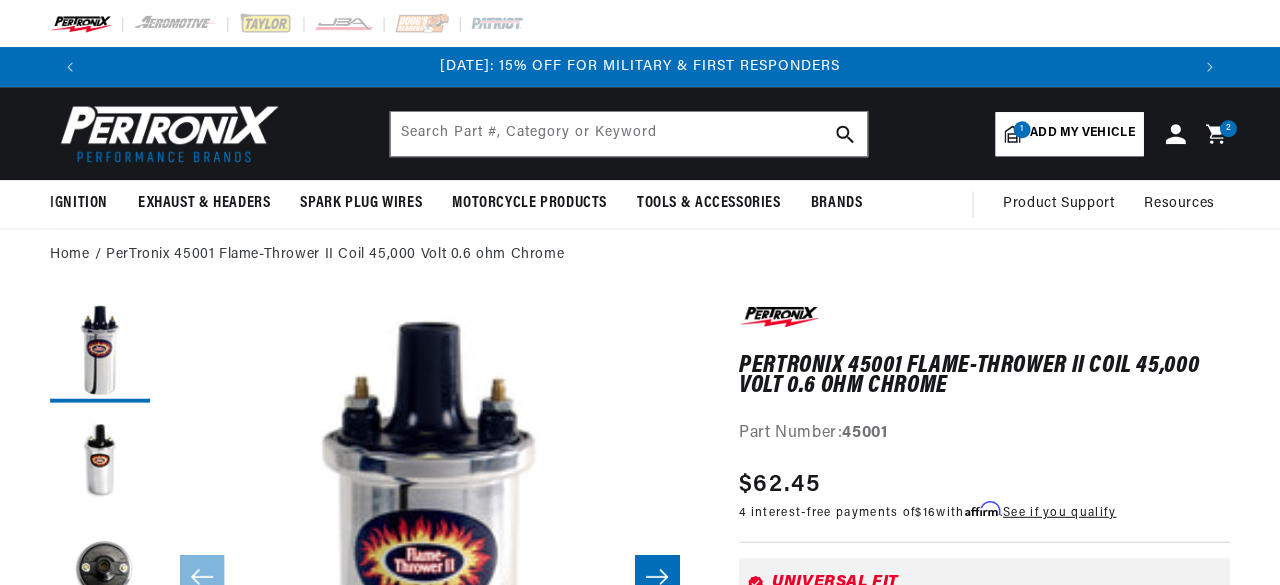 scroll, scrollTop: 0, scrollLeft: 0, axis: both 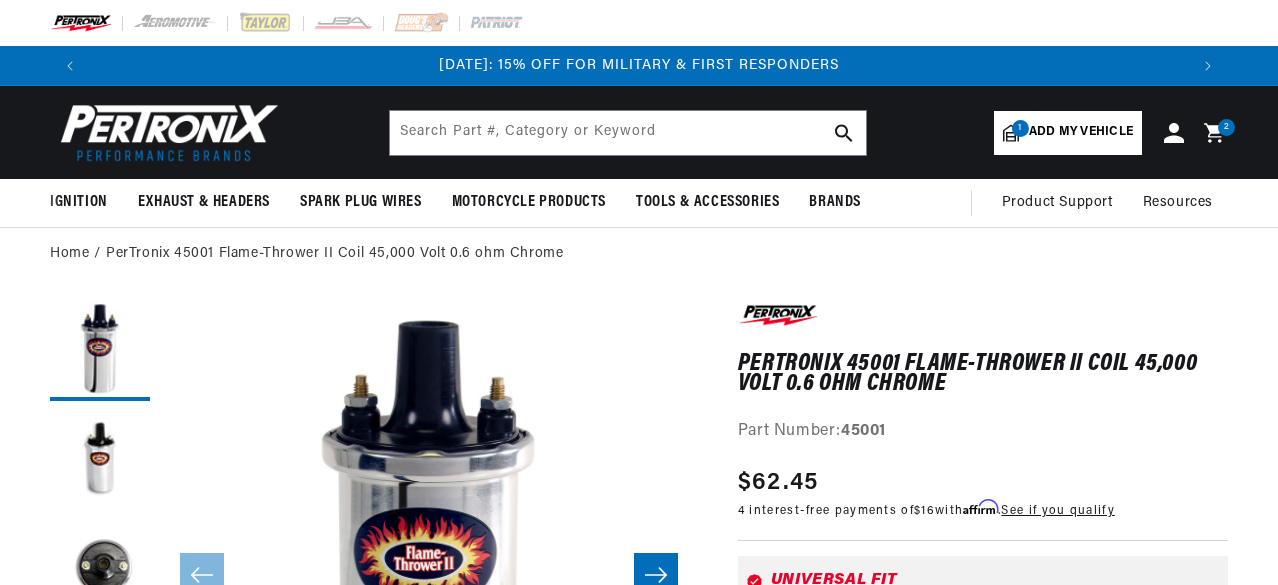 click on "2 2 items" at bounding box center (1226, 127) 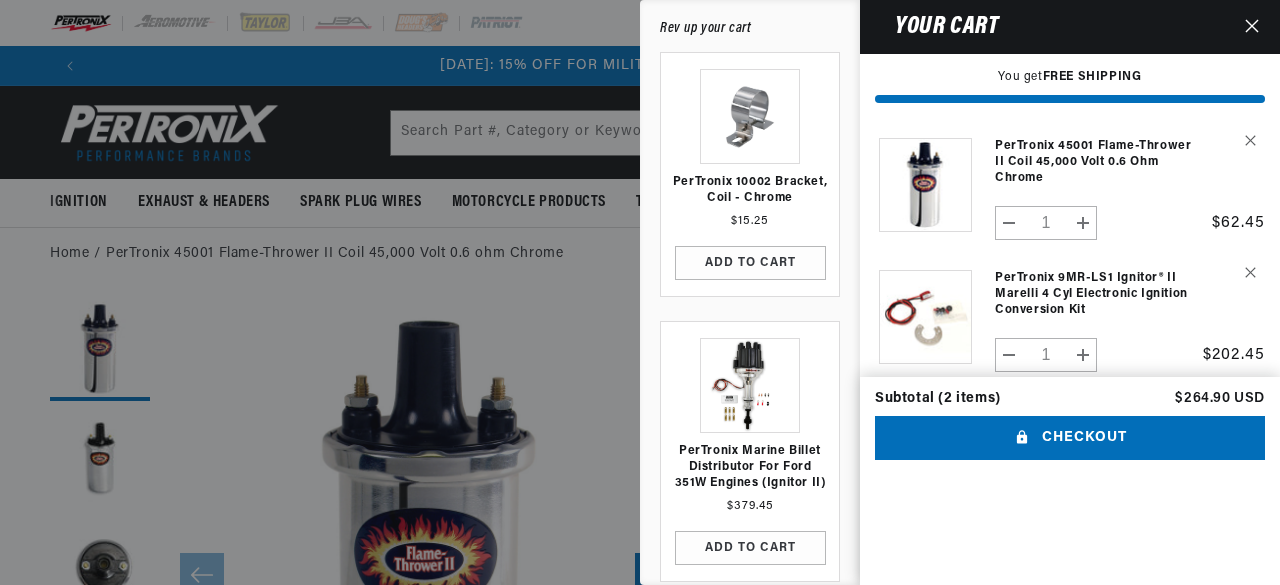 scroll, scrollTop: 0, scrollLeft: 0, axis: both 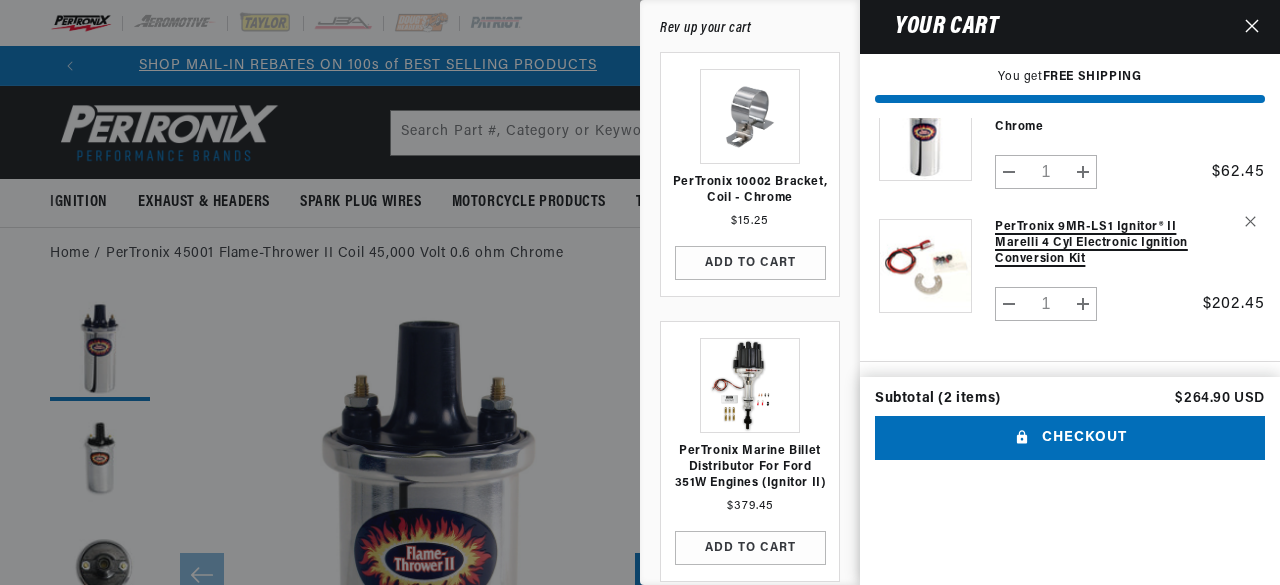 click on "PerTronix 9MR-LS1 Ignitor® II Marelli 4 cyl Electronic Ignition Conversion Kit" at bounding box center (1094, 243) 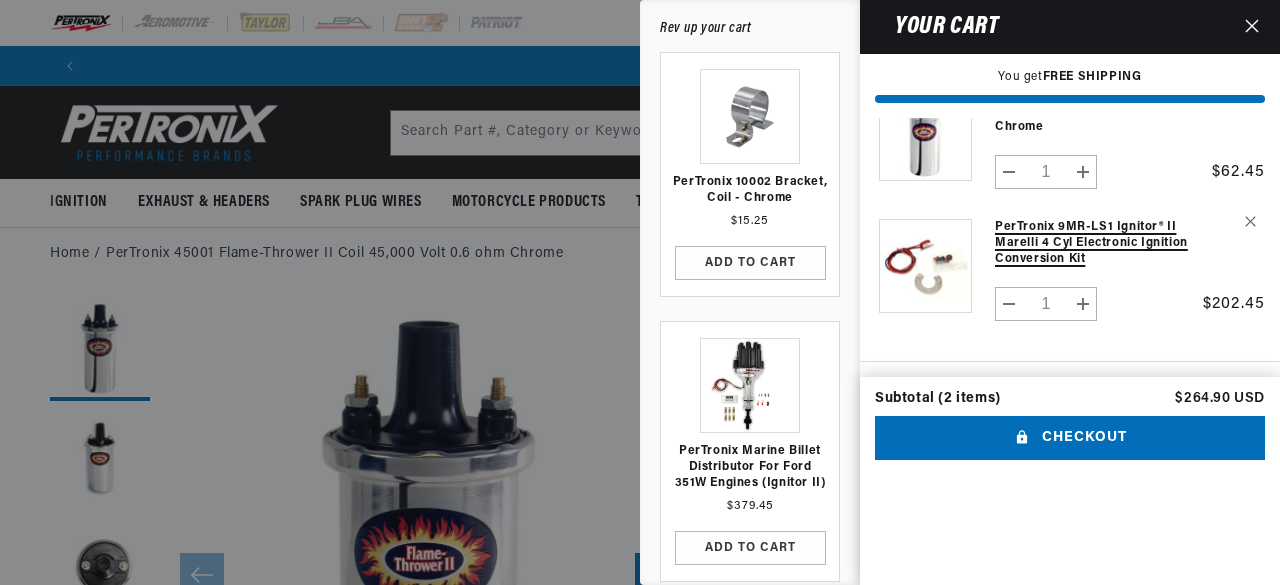 scroll, scrollTop: 0, scrollLeft: 2171, axis: horizontal 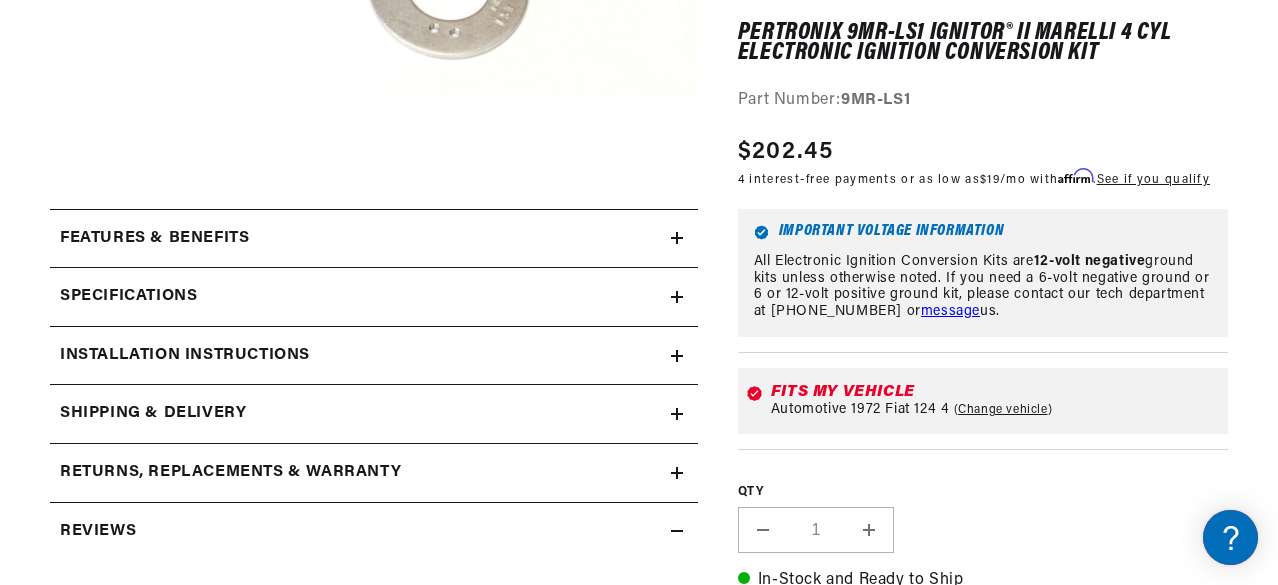 click 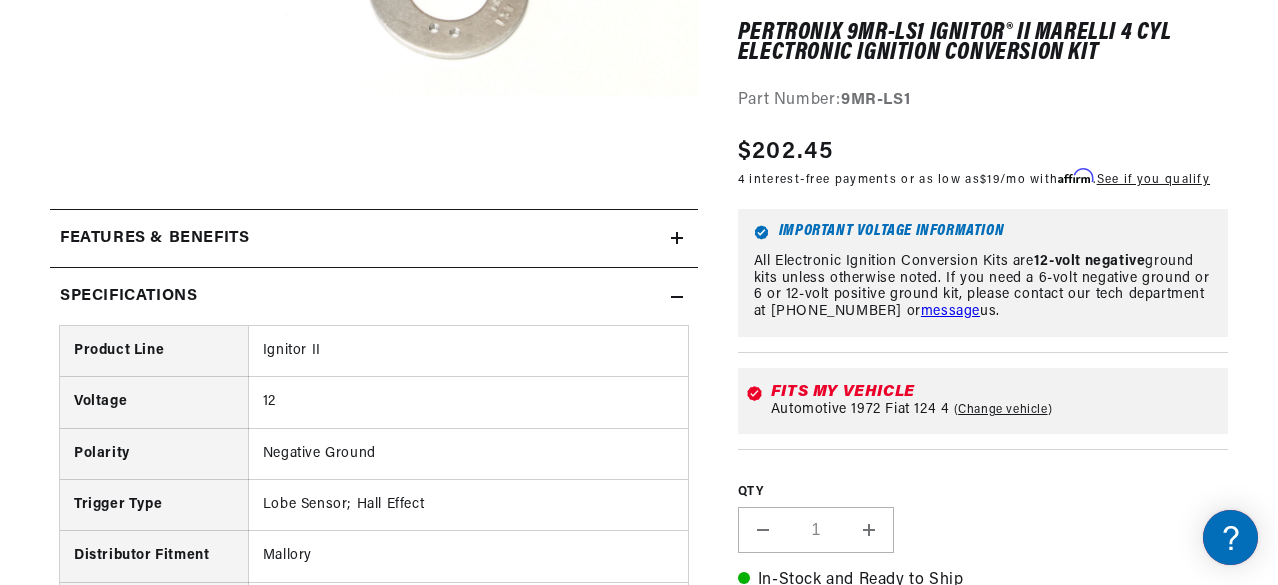 scroll, scrollTop: 0, scrollLeft: 0, axis: both 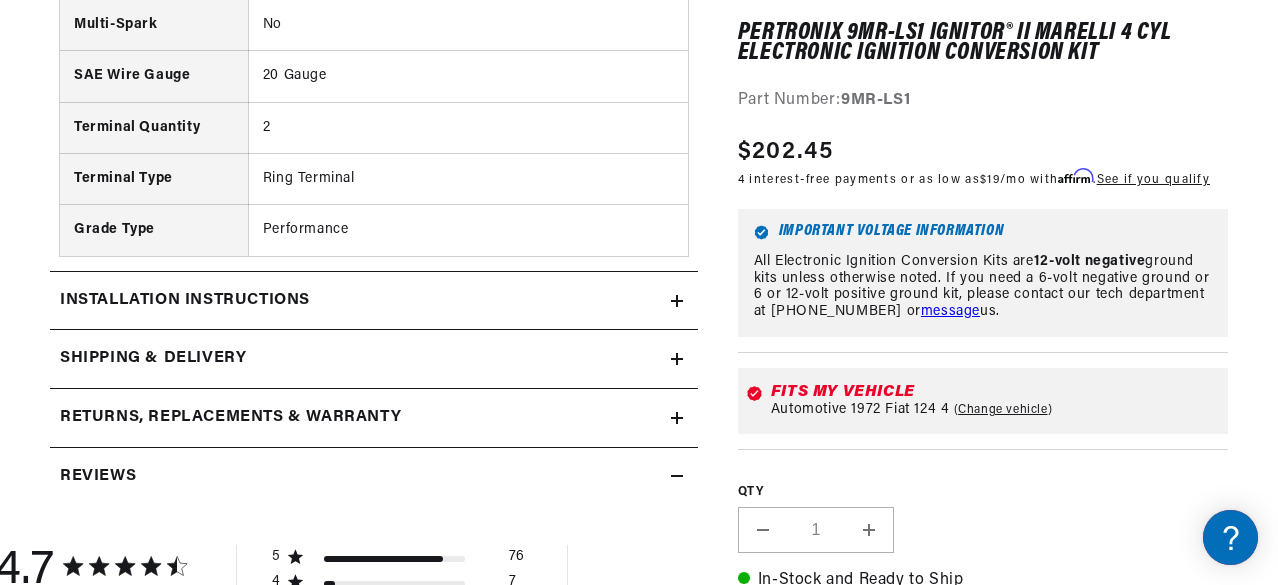click 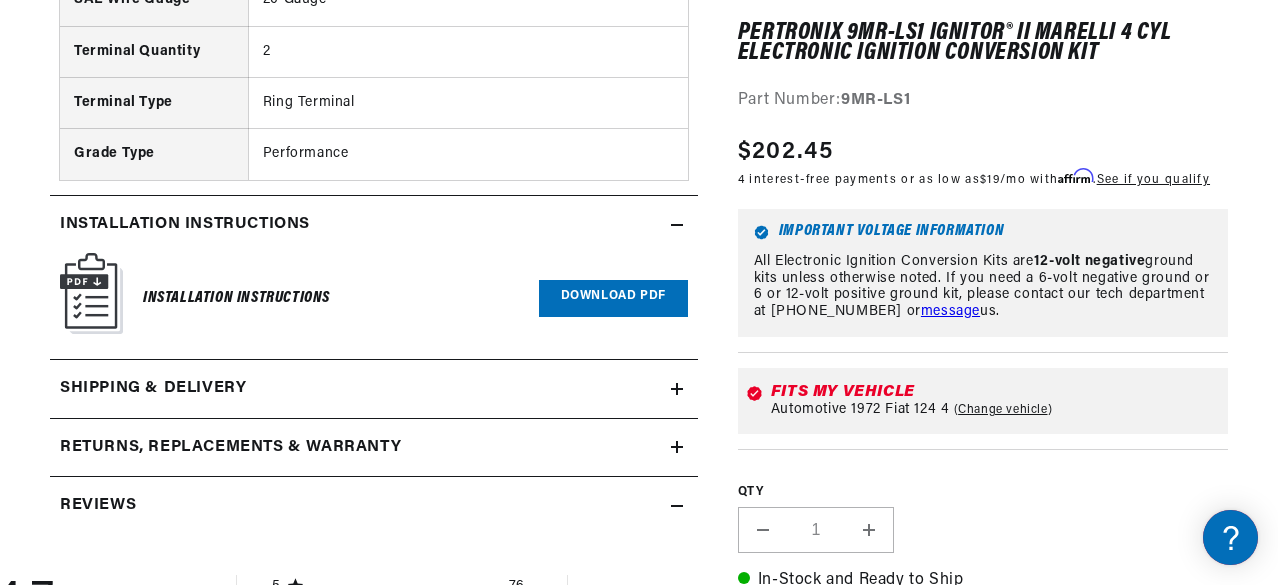 scroll, scrollTop: 1600, scrollLeft: 0, axis: vertical 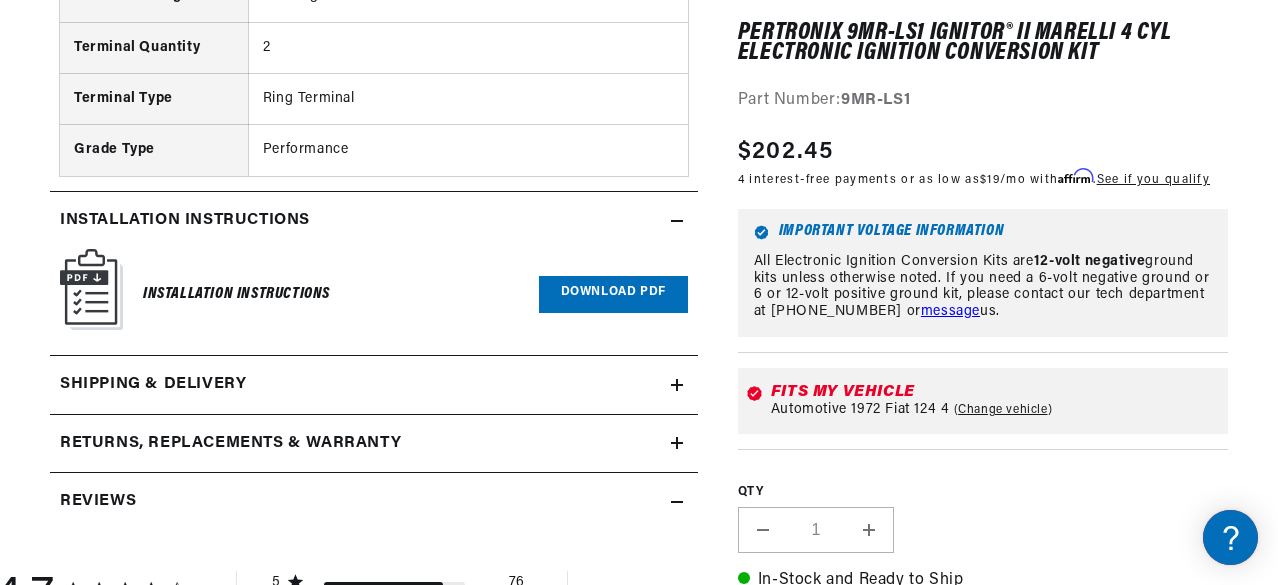 click on "Download PDF" at bounding box center (613, 294) 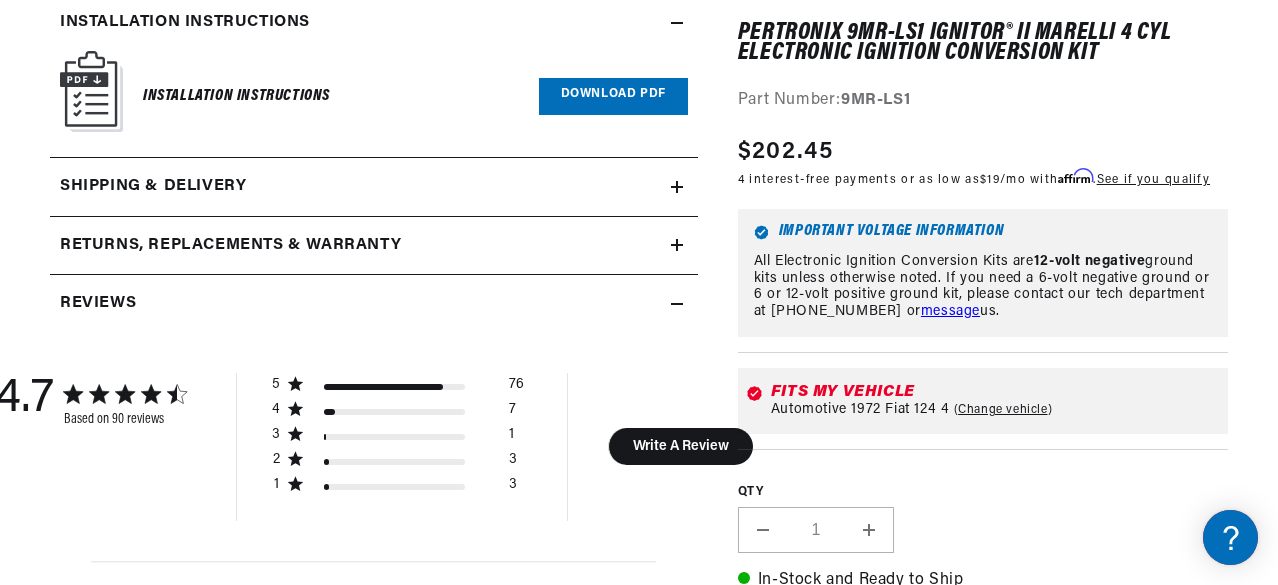 scroll, scrollTop: 1840, scrollLeft: 0, axis: vertical 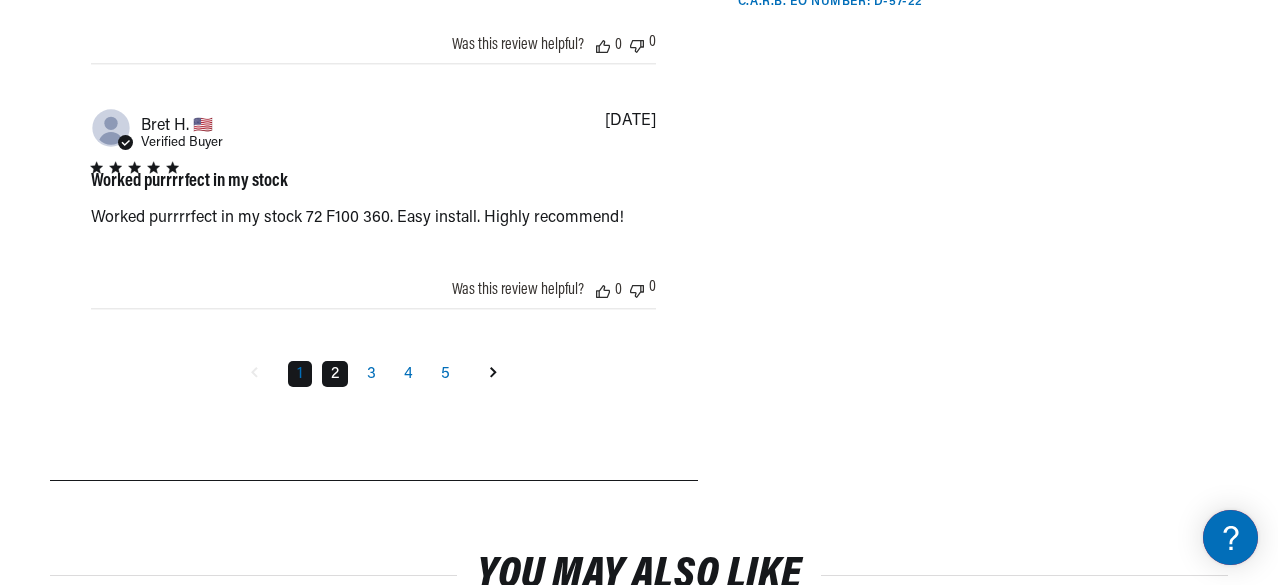 click on "2" at bounding box center [335, 374] 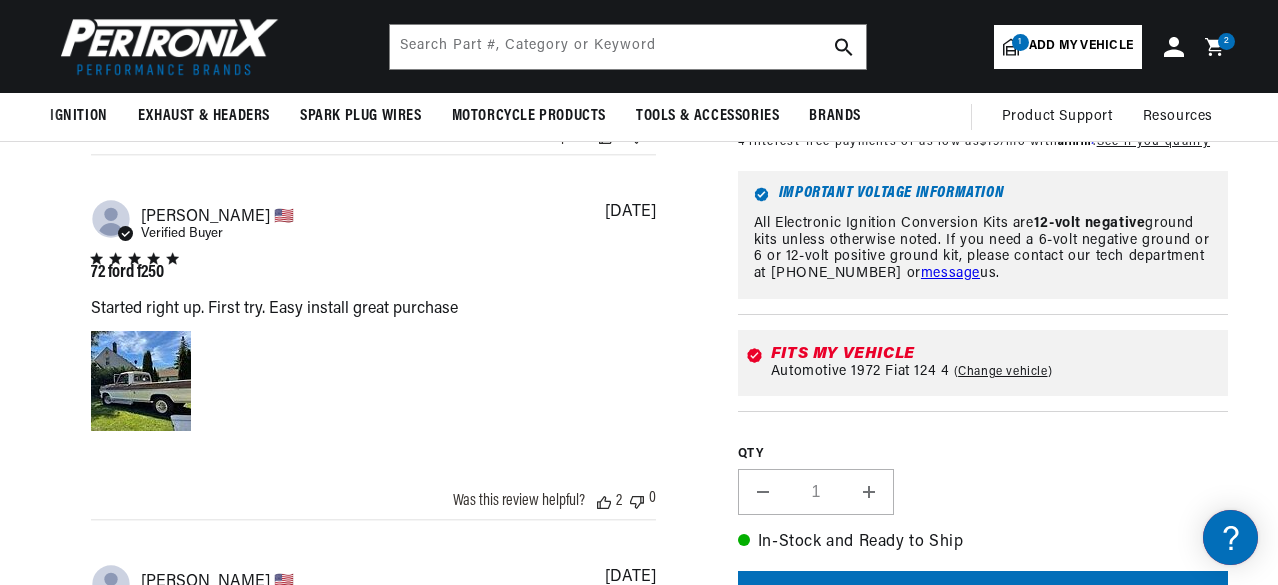 scroll 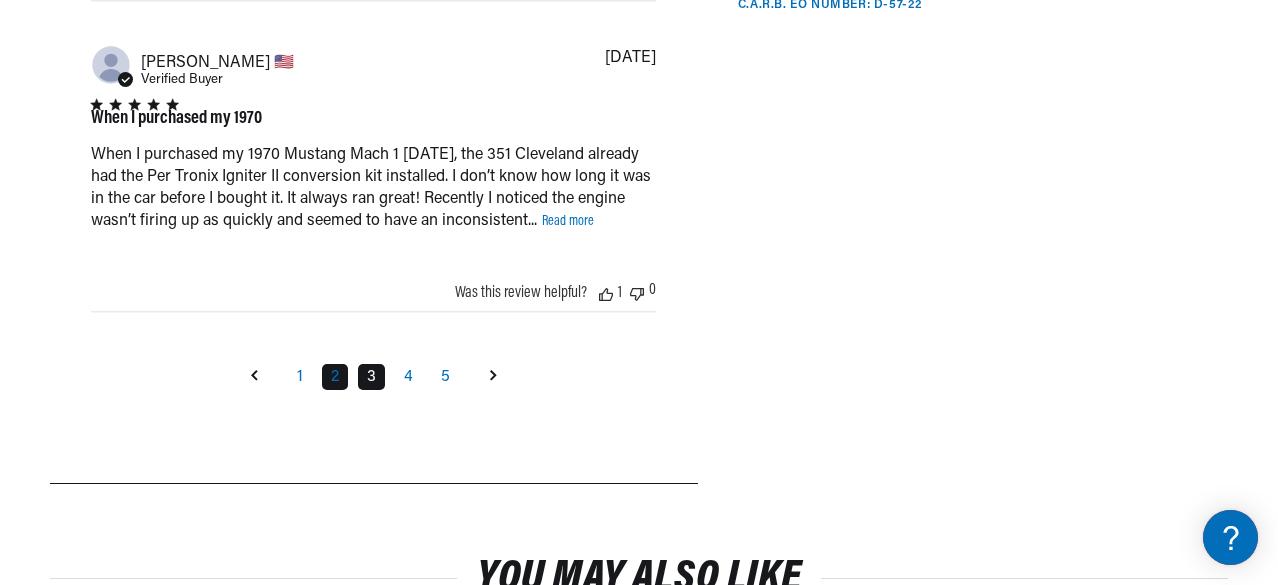 click on "3" at bounding box center (371, 377) 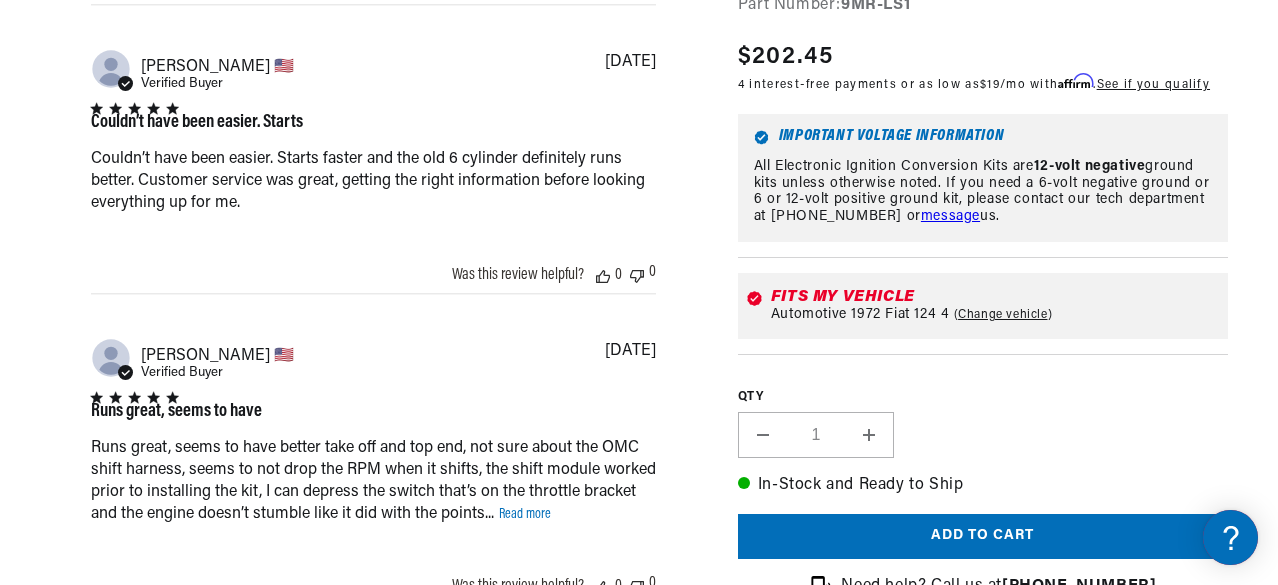 scroll, scrollTop: 2489, scrollLeft: 0, axis: vertical 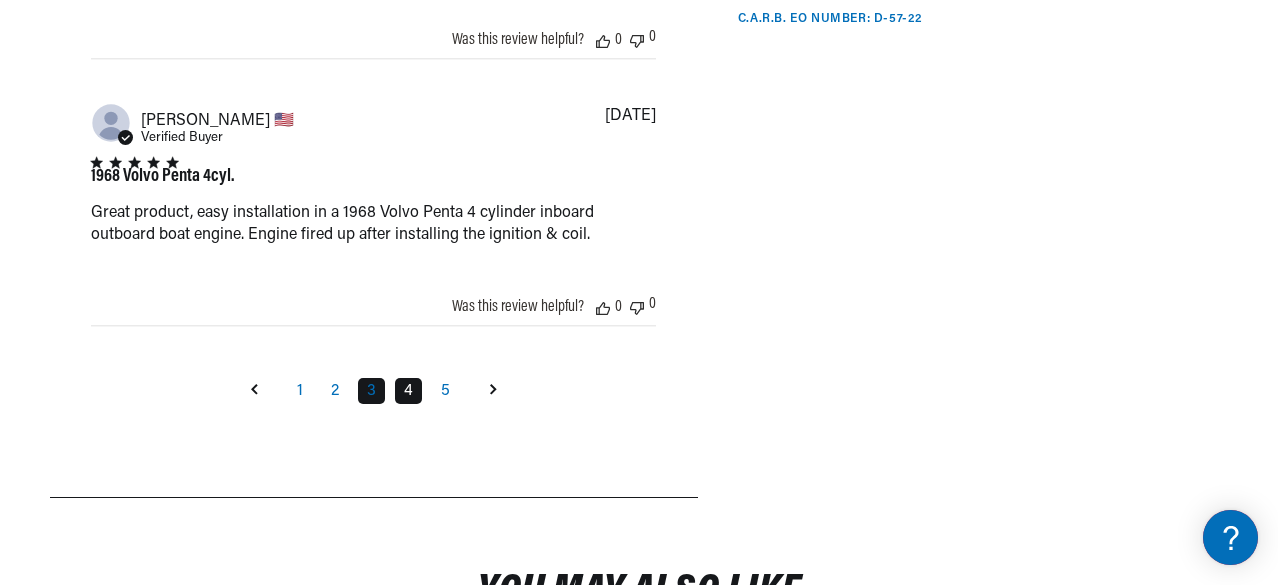 click on "4" at bounding box center [408, 391] 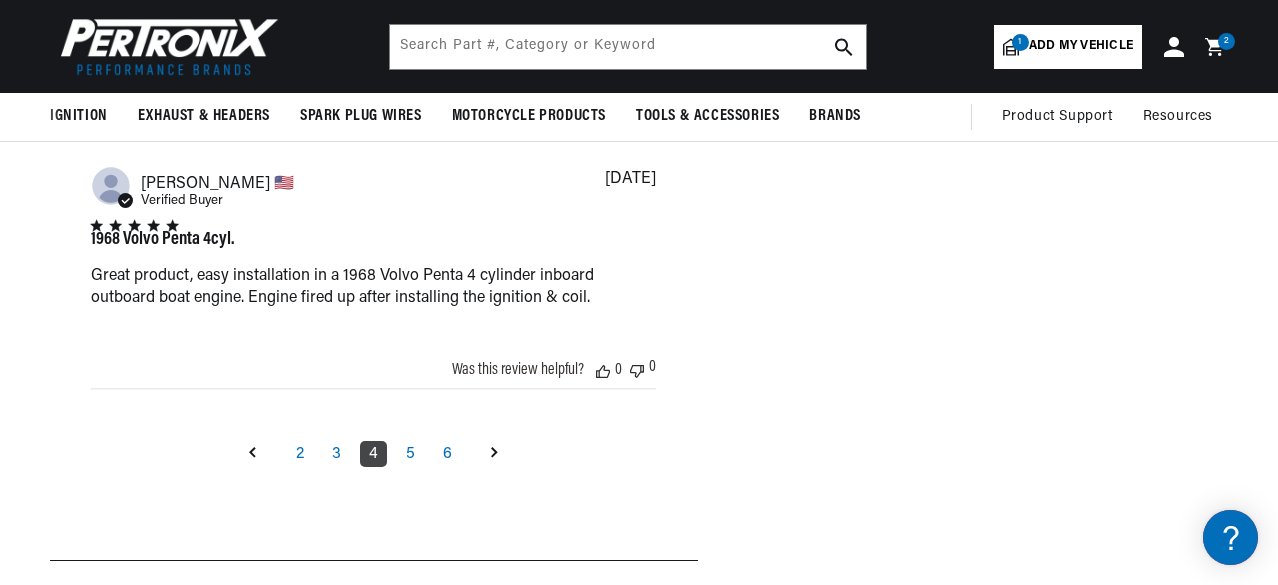scroll, scrollTop: 3262, scrollLeft: 0, axis: vertical 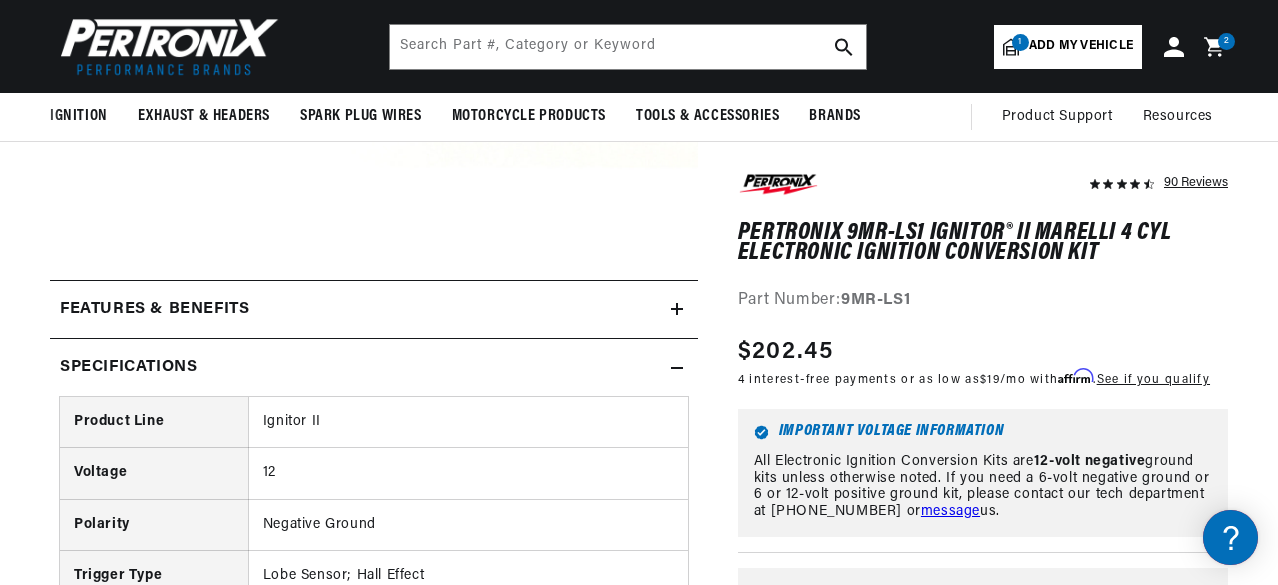 click 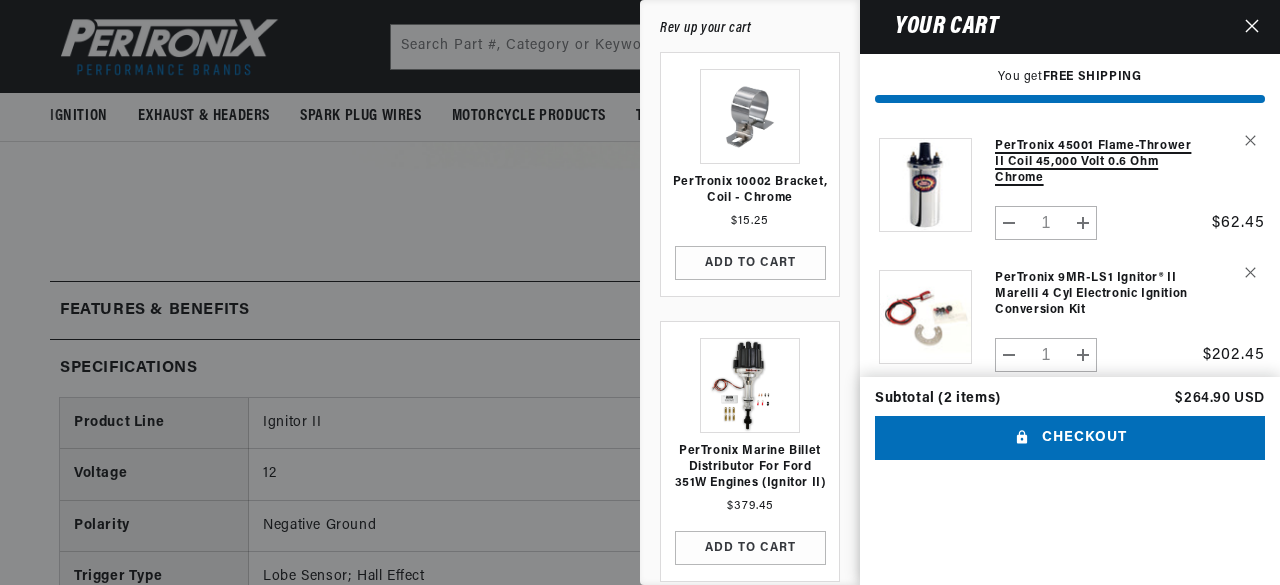 click on "PerTronix 45001 Flame-Thrower II Coil 45,000 Volt 0.6 ohm Chrome" at bounding box center (1094, 162) 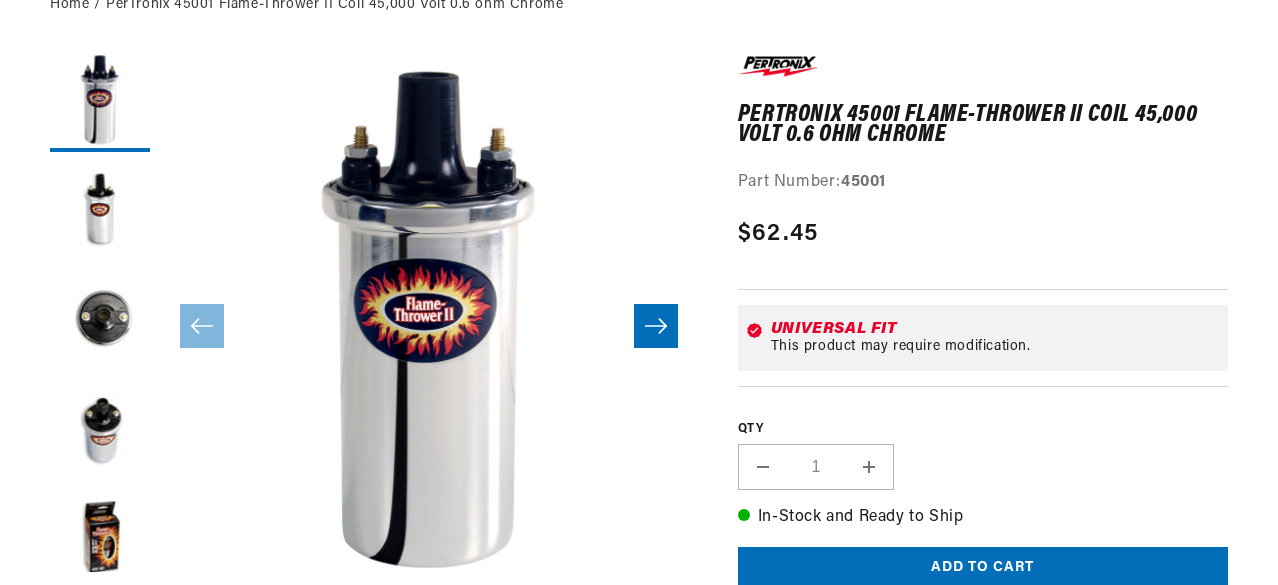 scroll, scrollTop: 280, scrollLeft: 0, axis: vertical 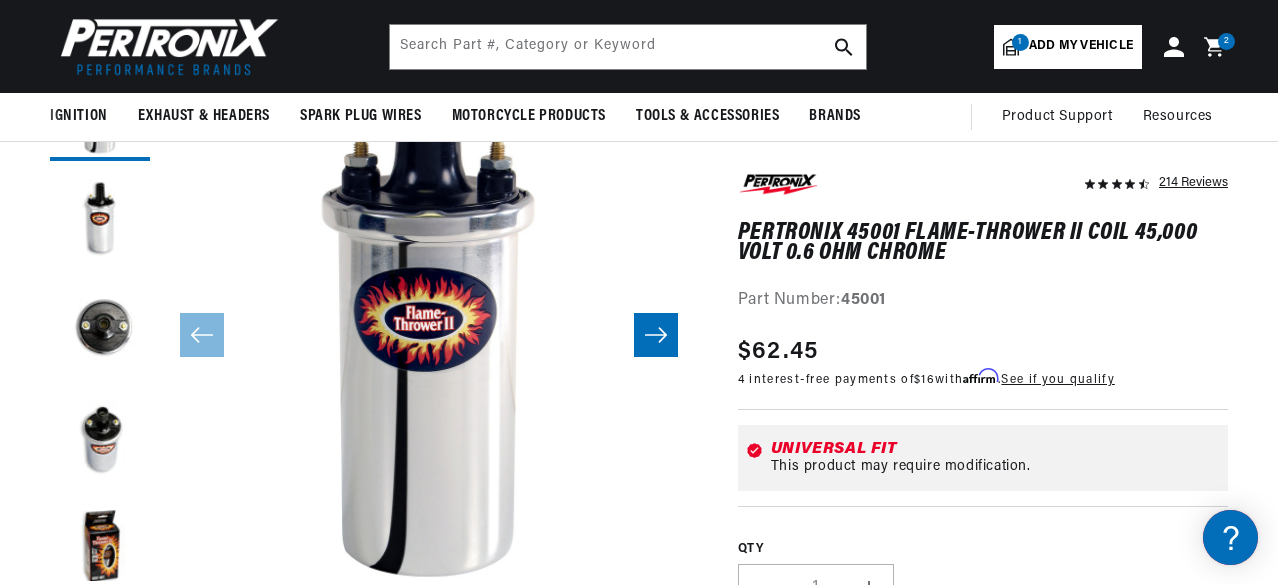 click on "2 2 items" at bounding box center (1226, 41) 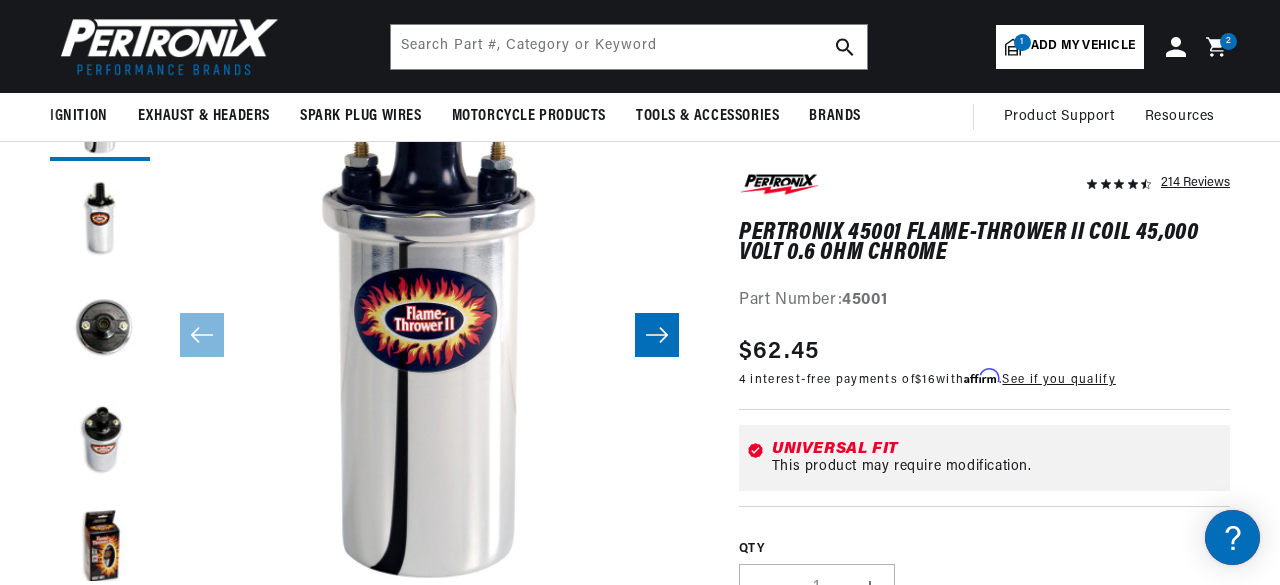 scroll, scrollTop: 0, scrollLeft: 1100, axis: horizontal 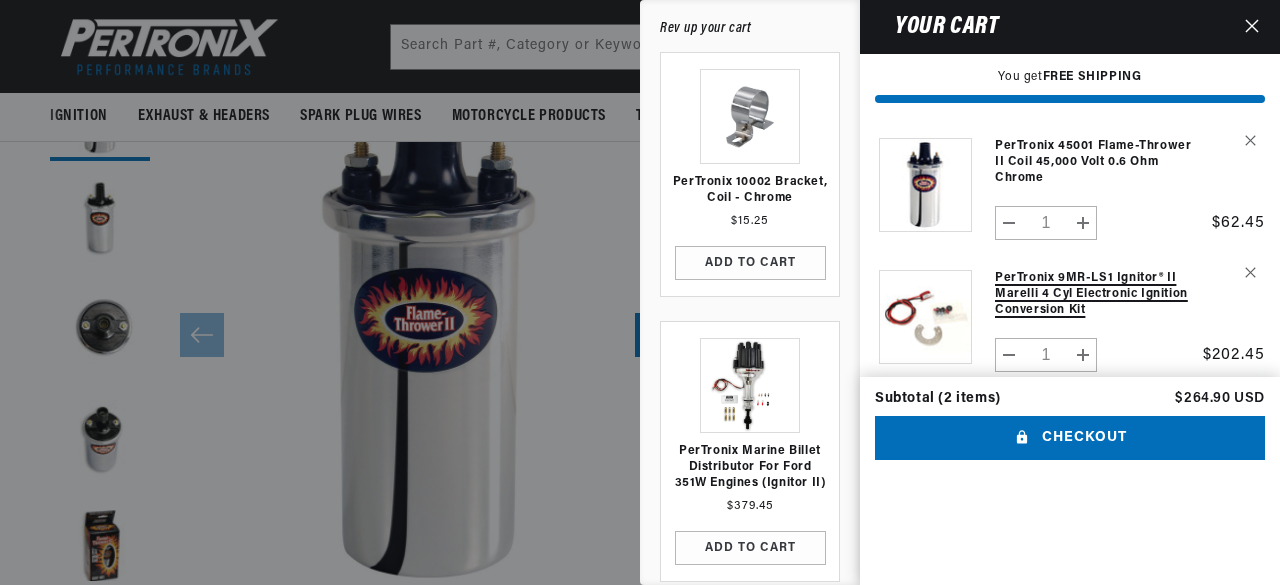 click on "PerTronix 9MR-LS1 Ignitor® II Marelli 4 cyl Electronic Ignition Conversion Kit" at bounding box center [1094, 294] 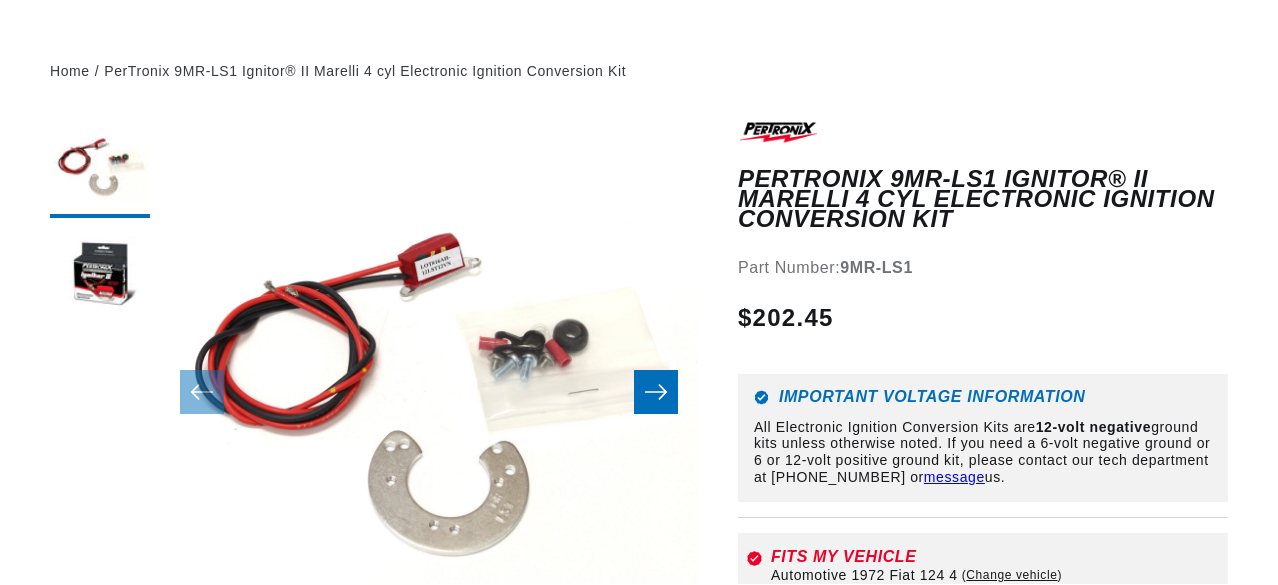 scroll, scrollTop: 360, scrollLeft: 0, axis: vertical 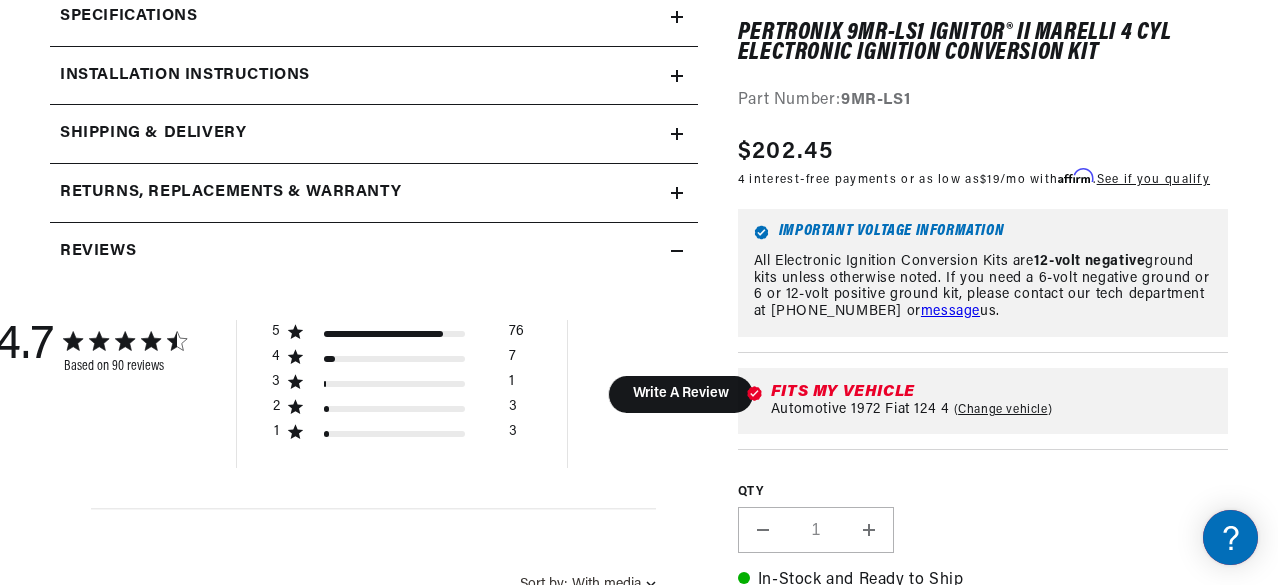 click 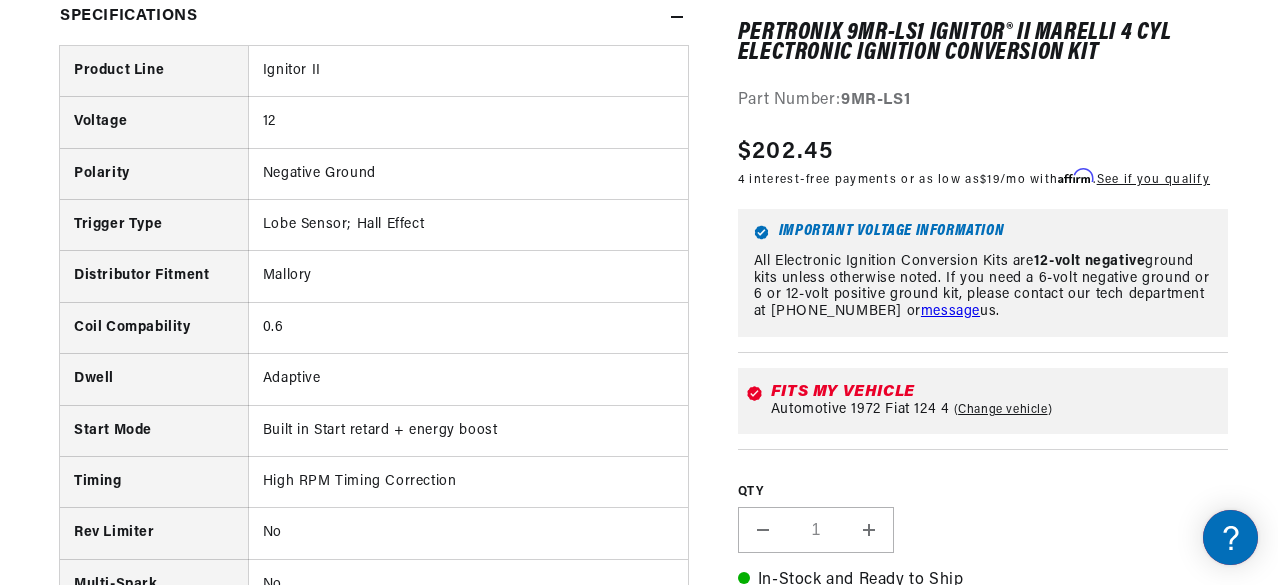 scroll, scrollTop: 0, scrollLeft: 0, axis: both 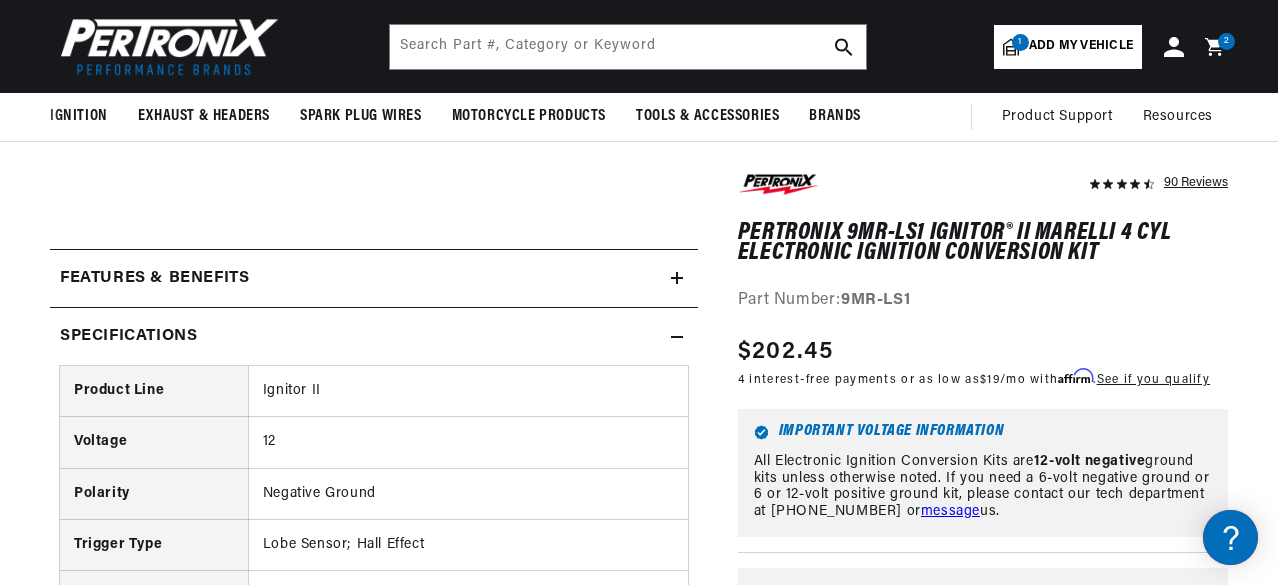 click on "90 Reviews" at bounding box center [639, 1474] 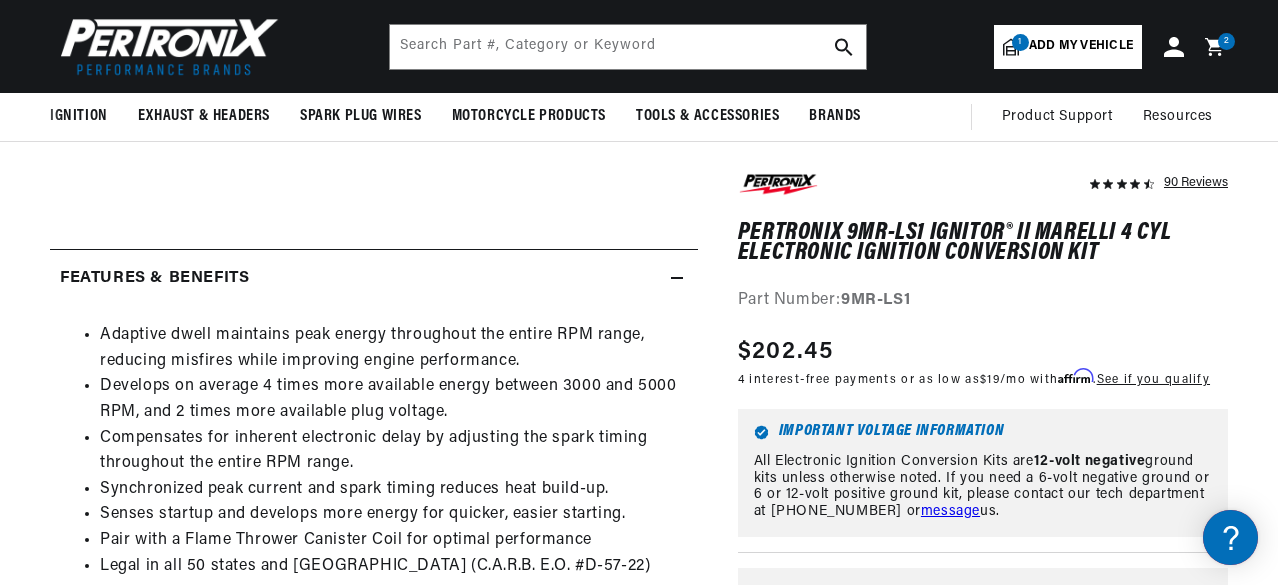 scroll, scrollTop: 0, scrollLeft: 2196, axis: horizontal 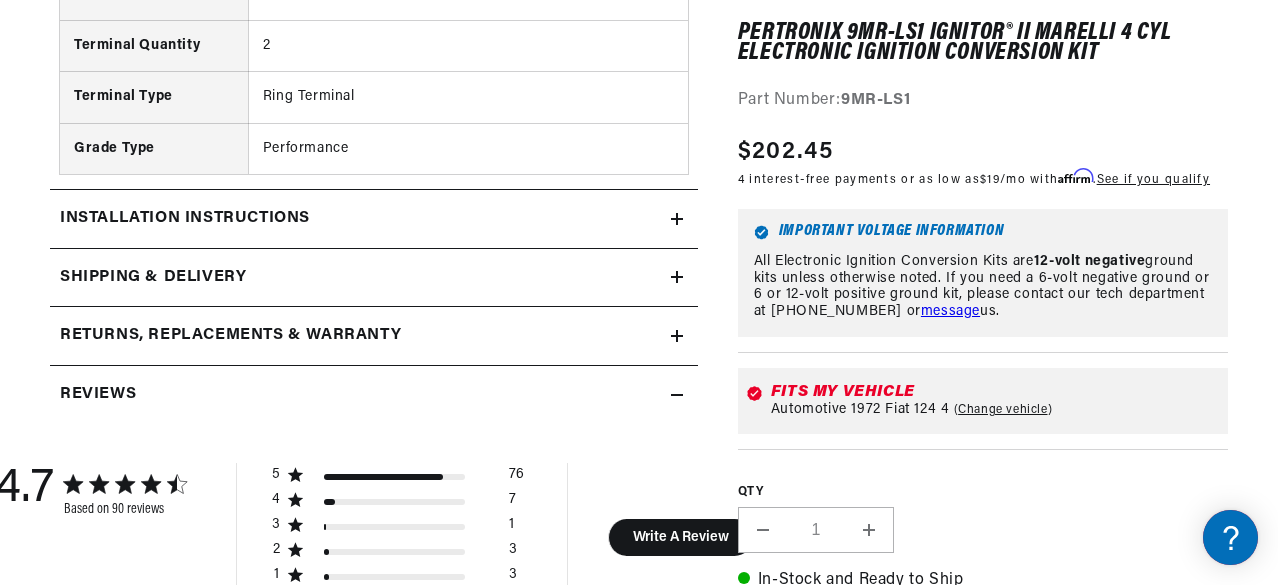 click 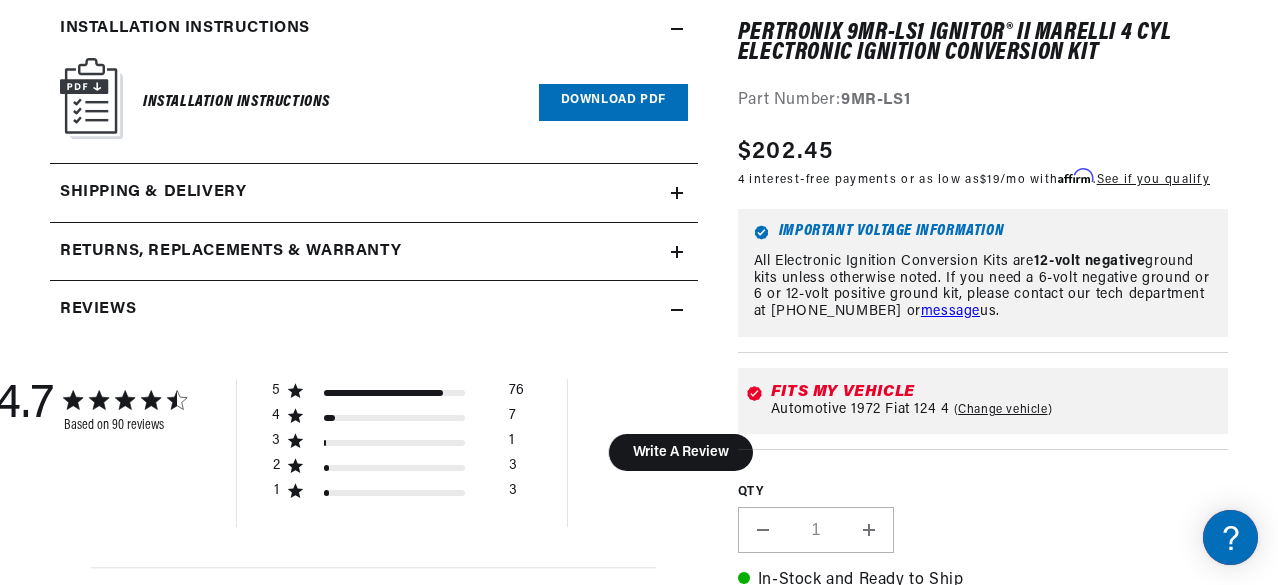 scroll, scrollTop: 2640, scrollLeft: 0, axis: vertical 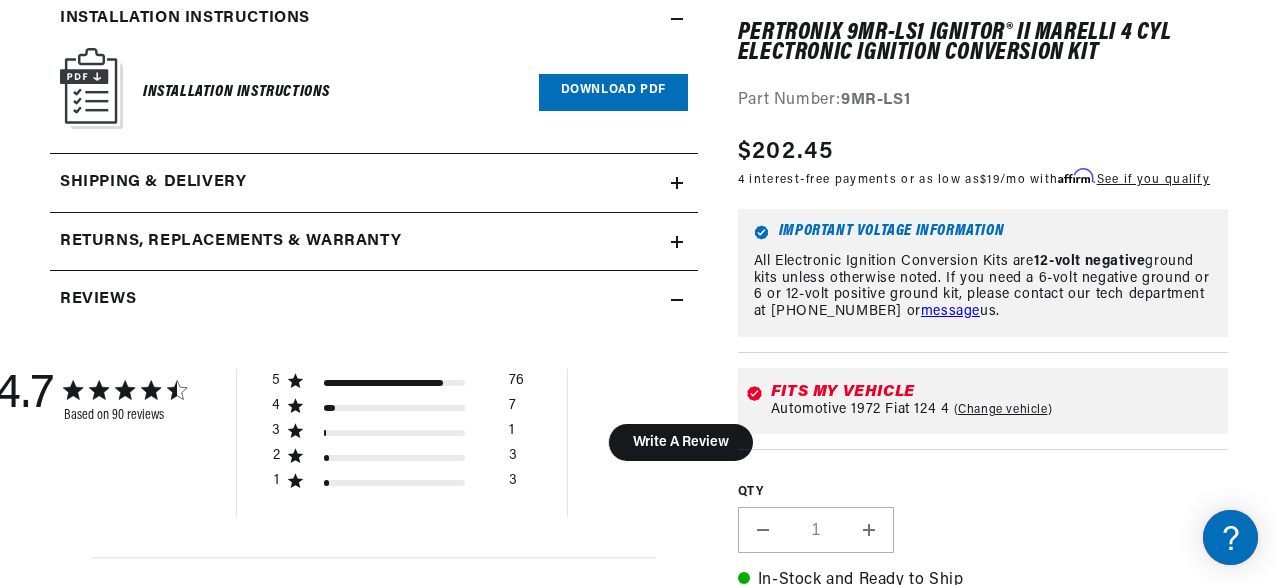 click on "Download PDF" at bounding box center (613, 92) 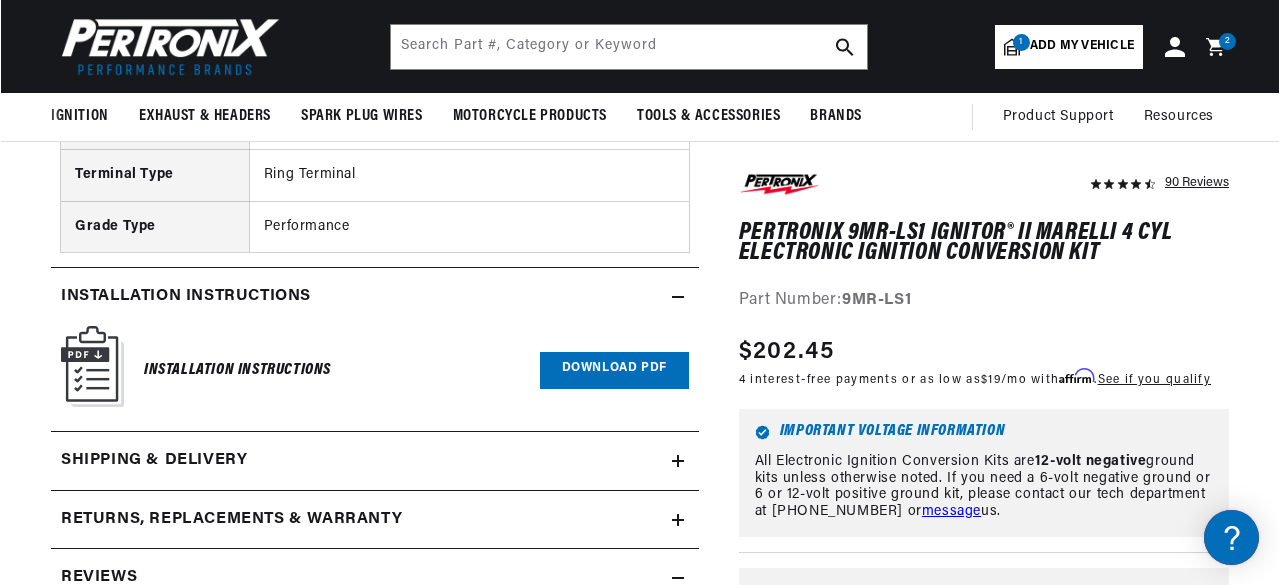 scroll, scrollTop: 2360, scrollLeft: 0, axis: vertical 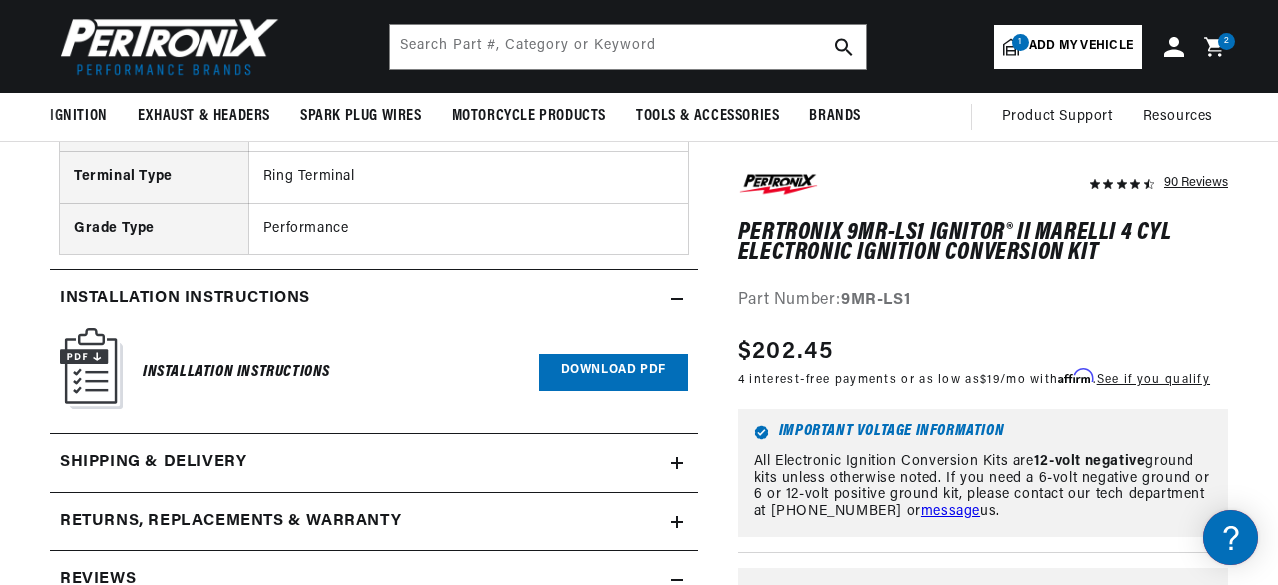 click 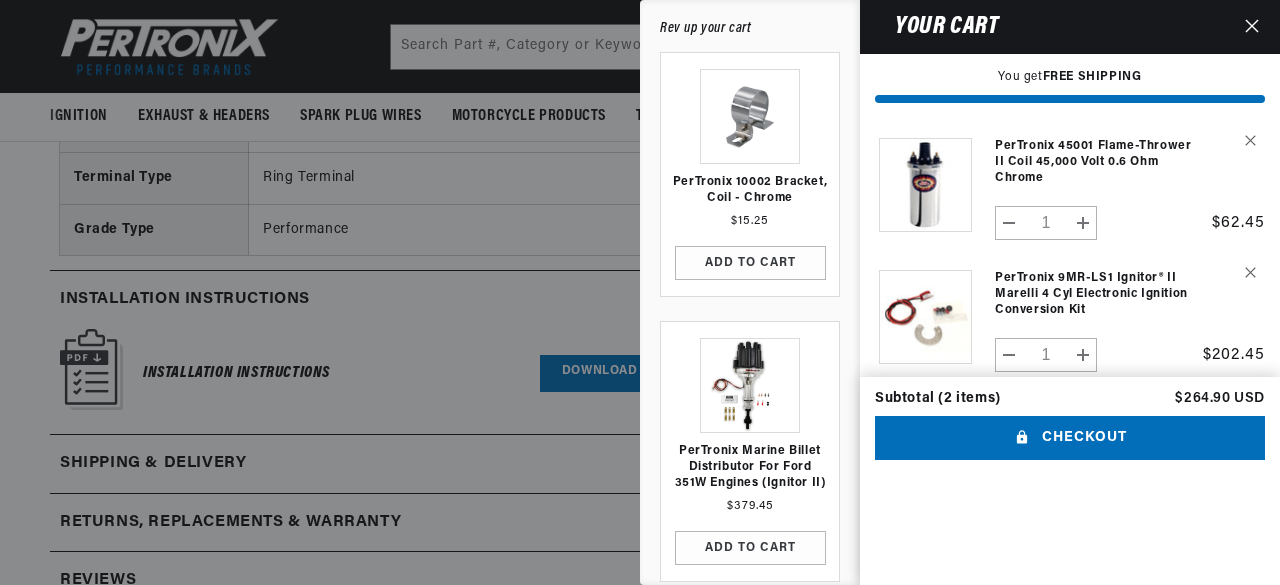 scroll, scrollTop: 0, scrollLeft: 2200, axis: horizontal 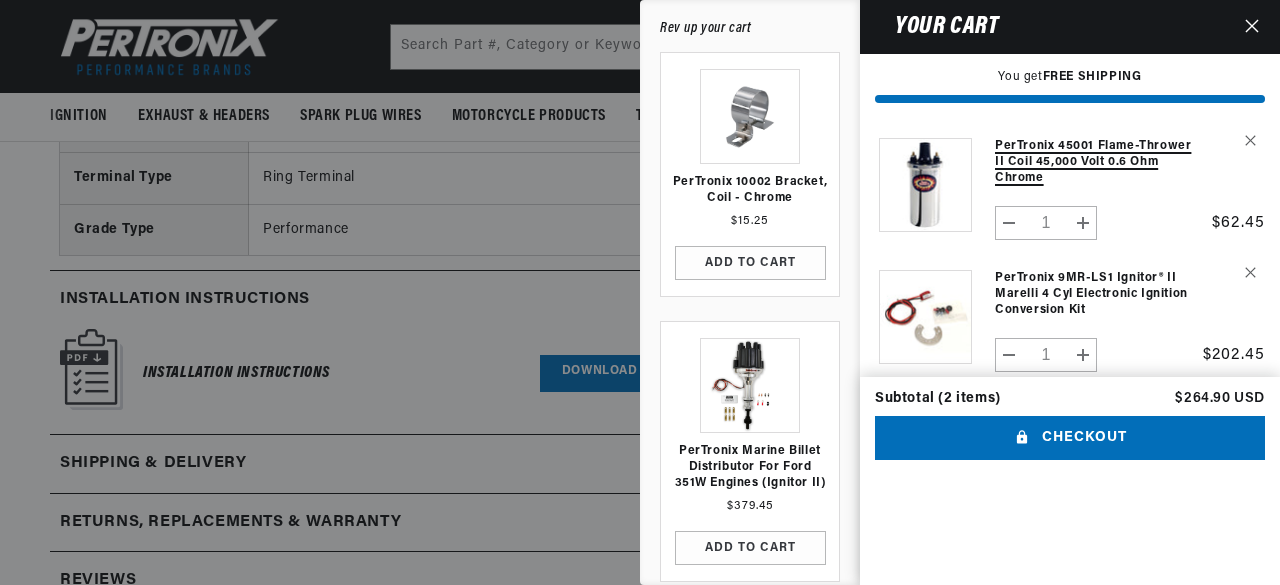 click on "PerTronix 45001 Flame-Thrower II Coil 45,000 Volt 0.6 ohm Chrome" at bounding box center (1094, 162) 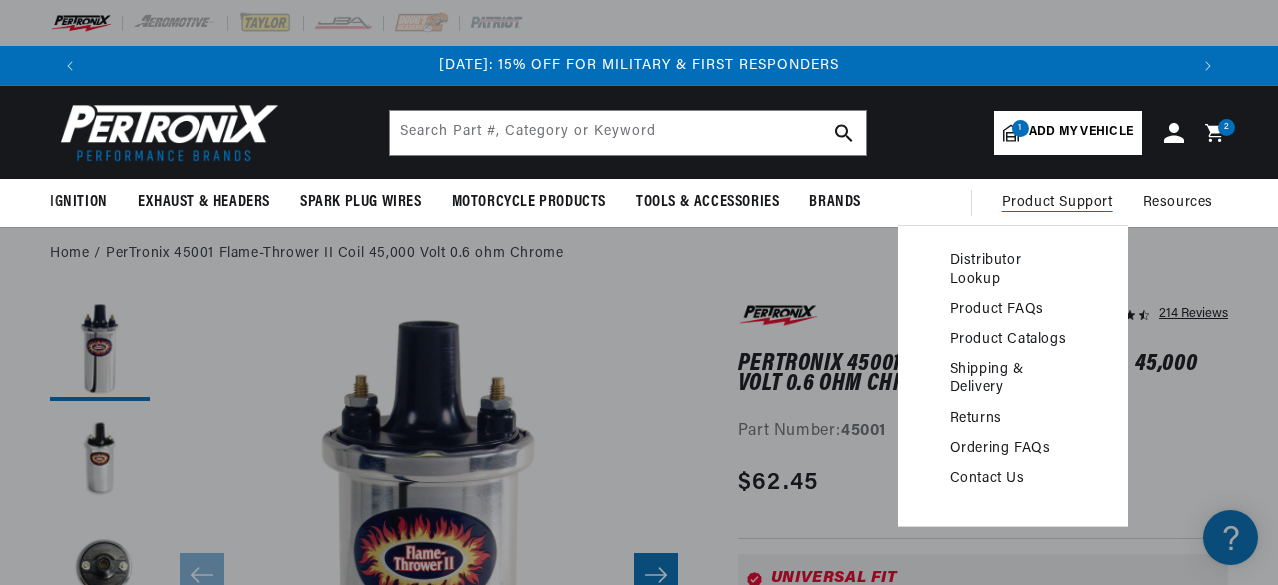 scroll, scrollTop: 40, scrollLeft: 0, axis: vertical 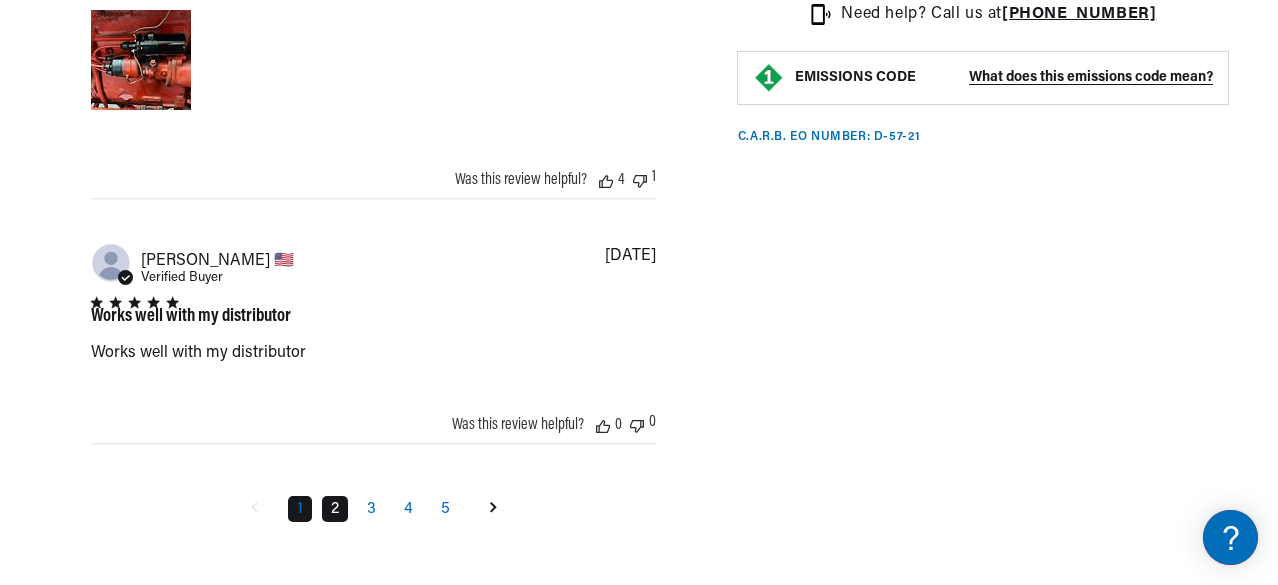 click on "2" at bounding box center (335, 509) 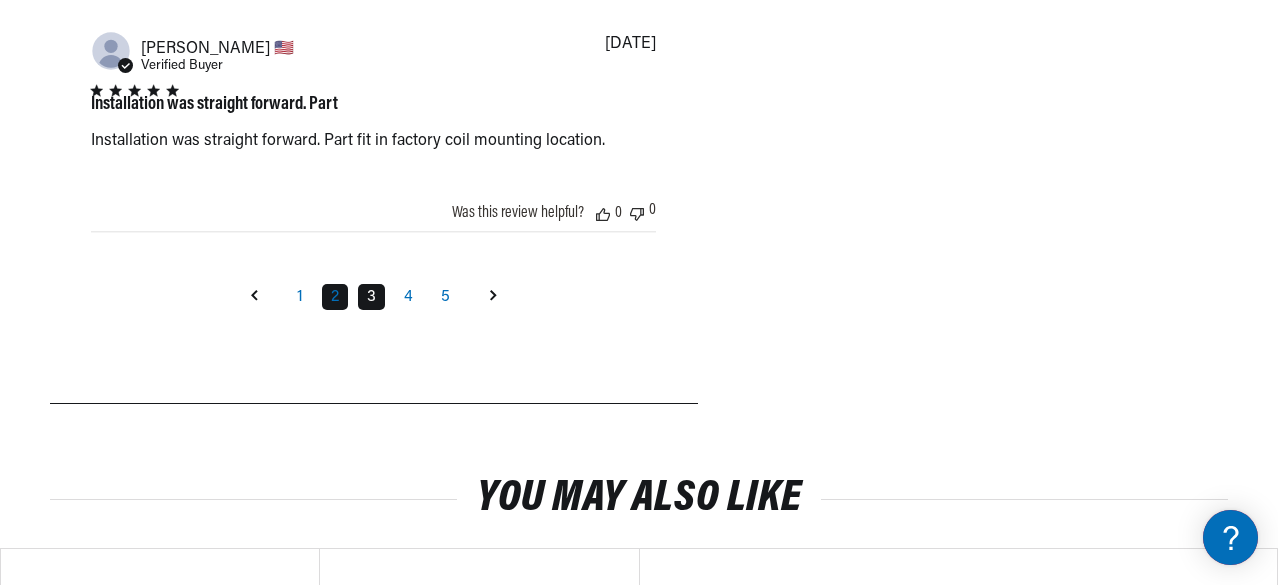 click on "3" at bounding box center (371, 297) 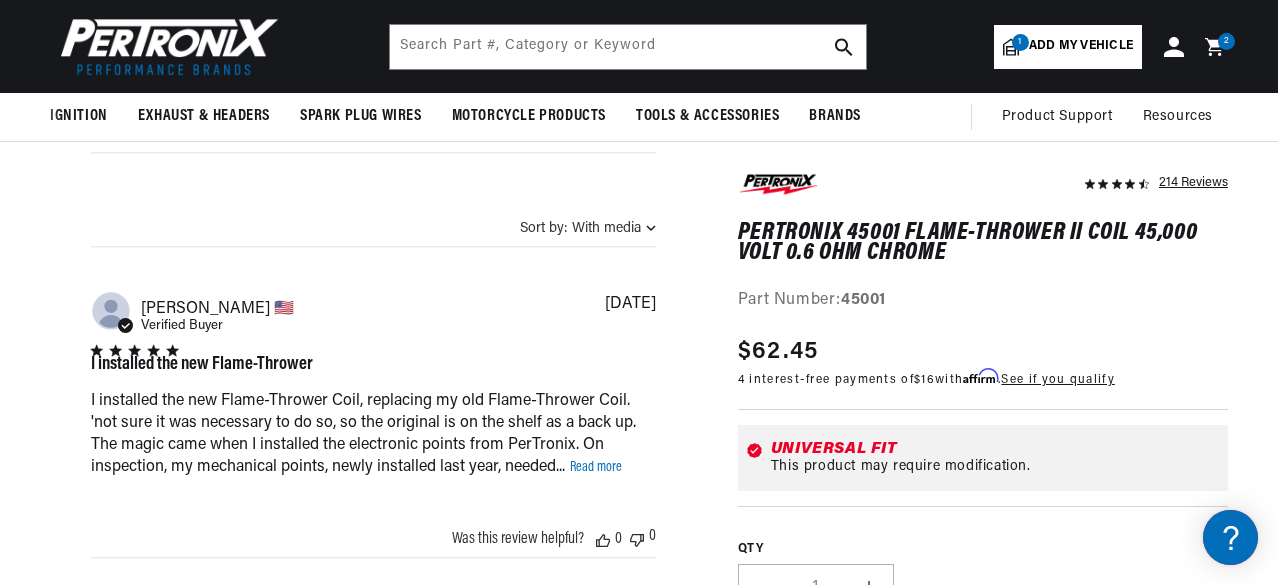 scroll, scrollTop: 1284, scrollLeft: 0, axis: vertical 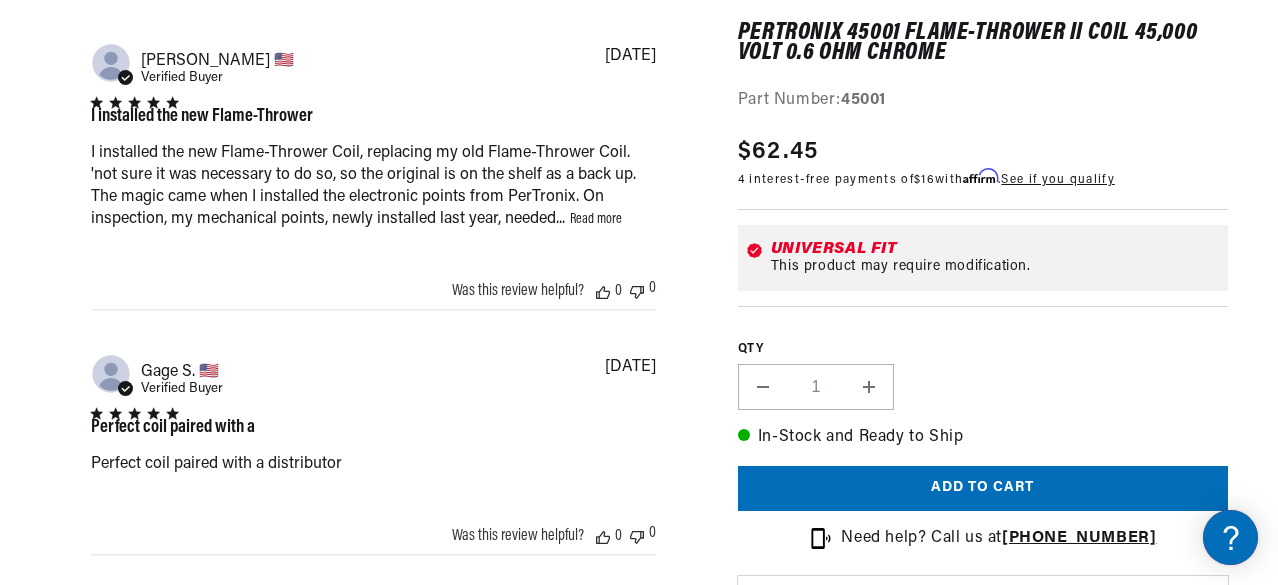 click on "Read more" at bounding box center (596, 219) 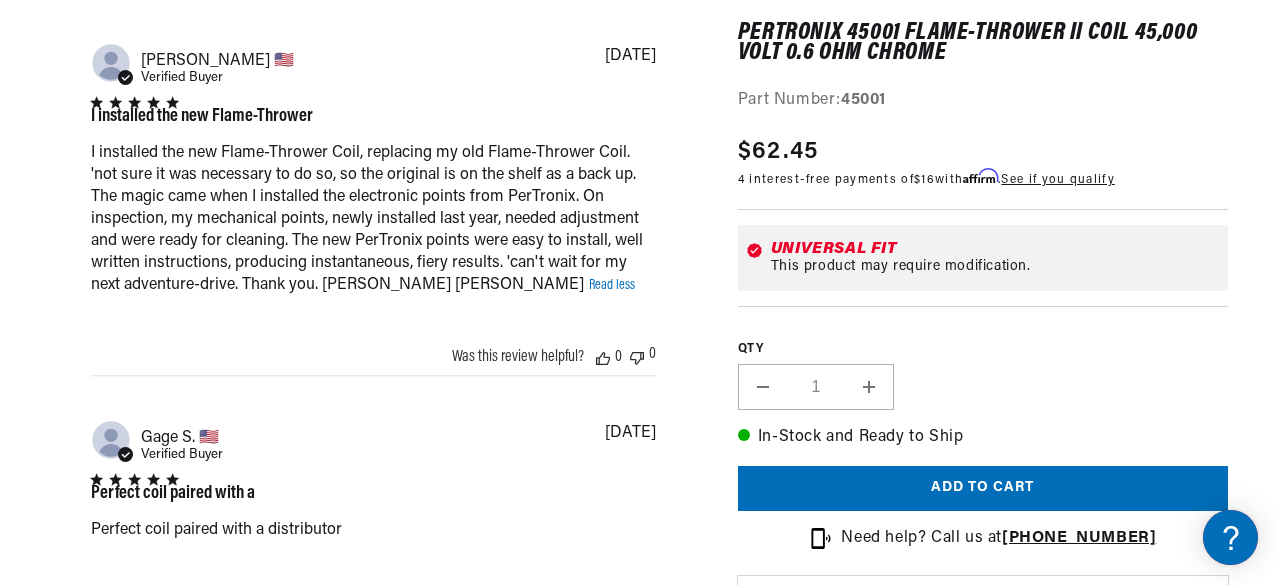 scroll, scrollTop: 0, scrollLeft: 0, axis: both 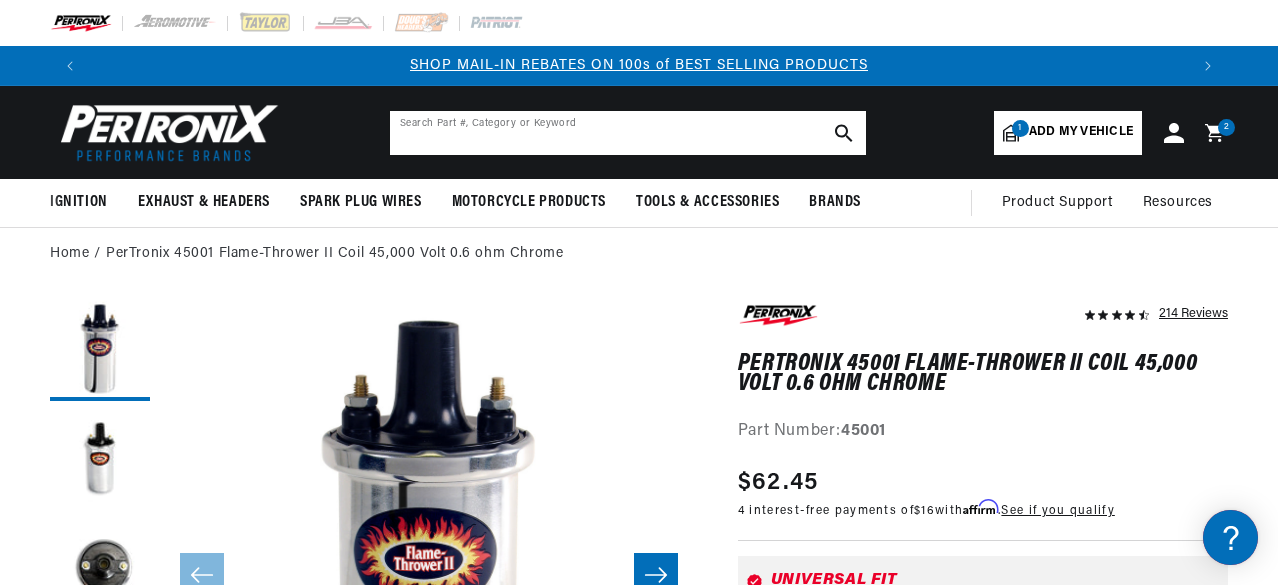 click at bounding box center (628, 133) 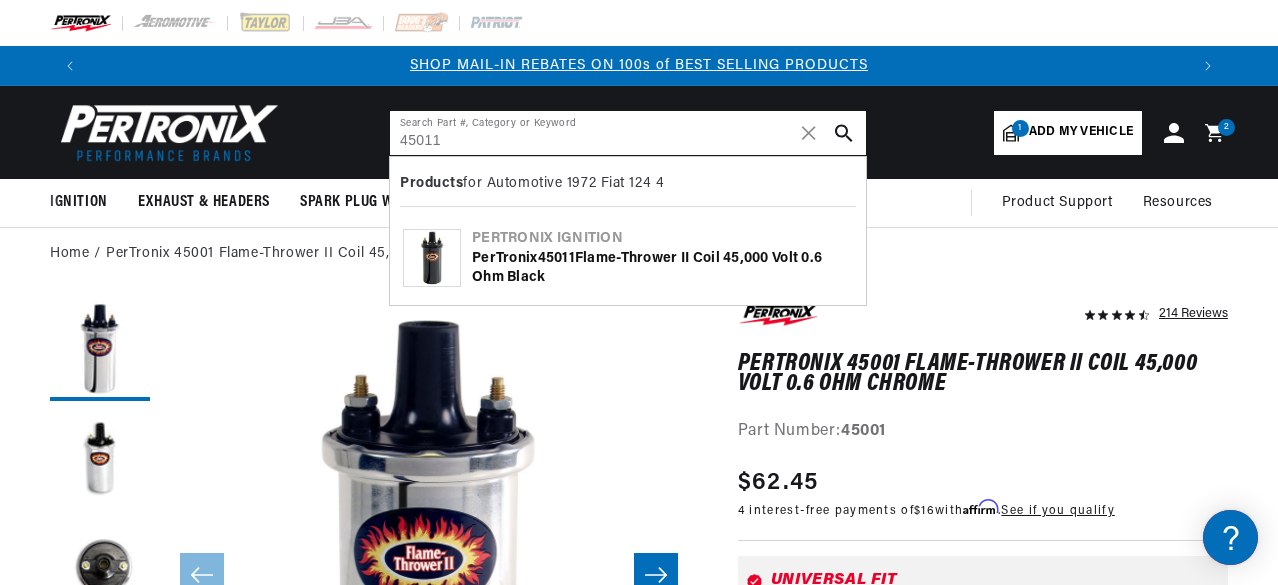 type on "45011" 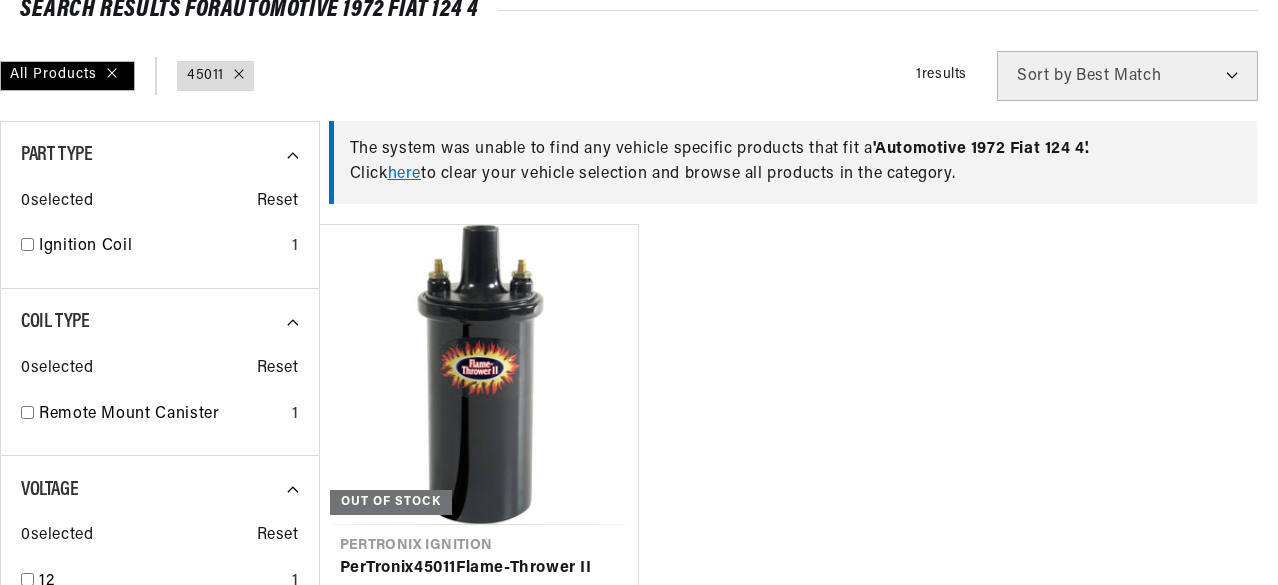 scroll, scrollTop: 480, scrollLeft: 0, axis: vertical 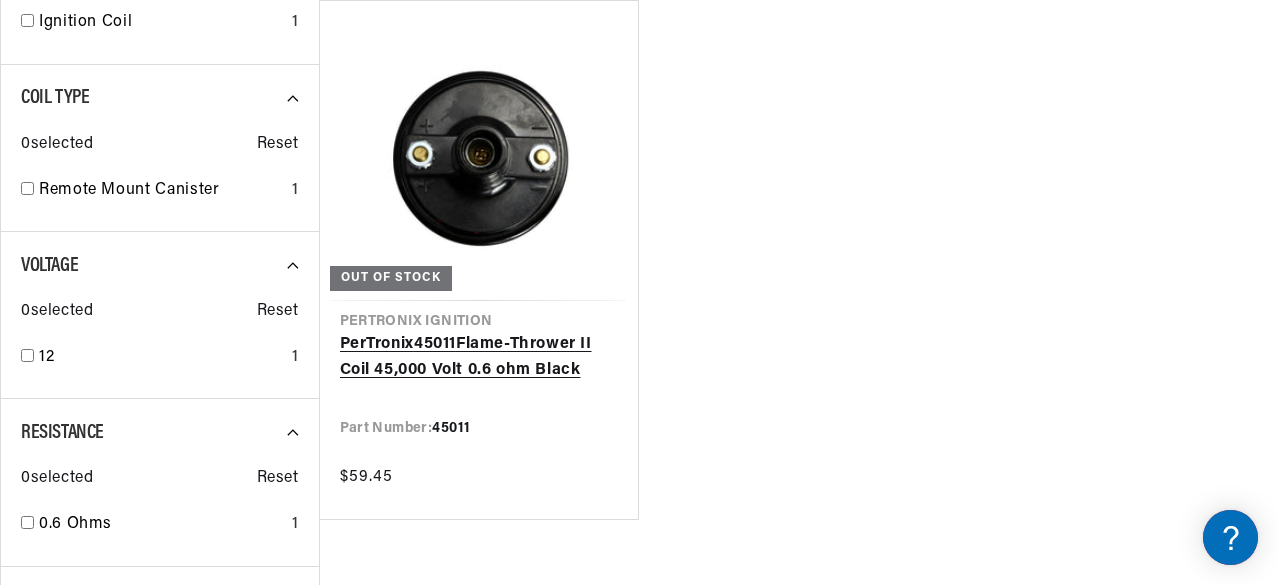 click on "PerTronix  45011  Flame-Thrower II Coil 45,000 Volt 0.6 ohm Black" at bounding box center (479, 357) 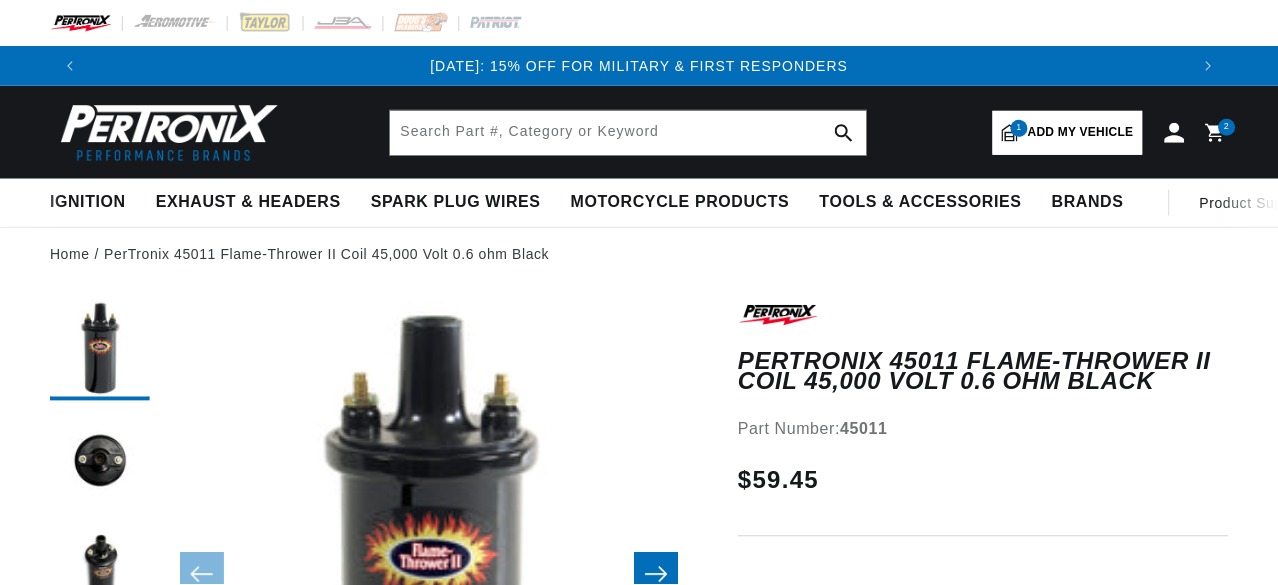 scroll, scrollTop: 0, scrollLeft: 0, axis: both 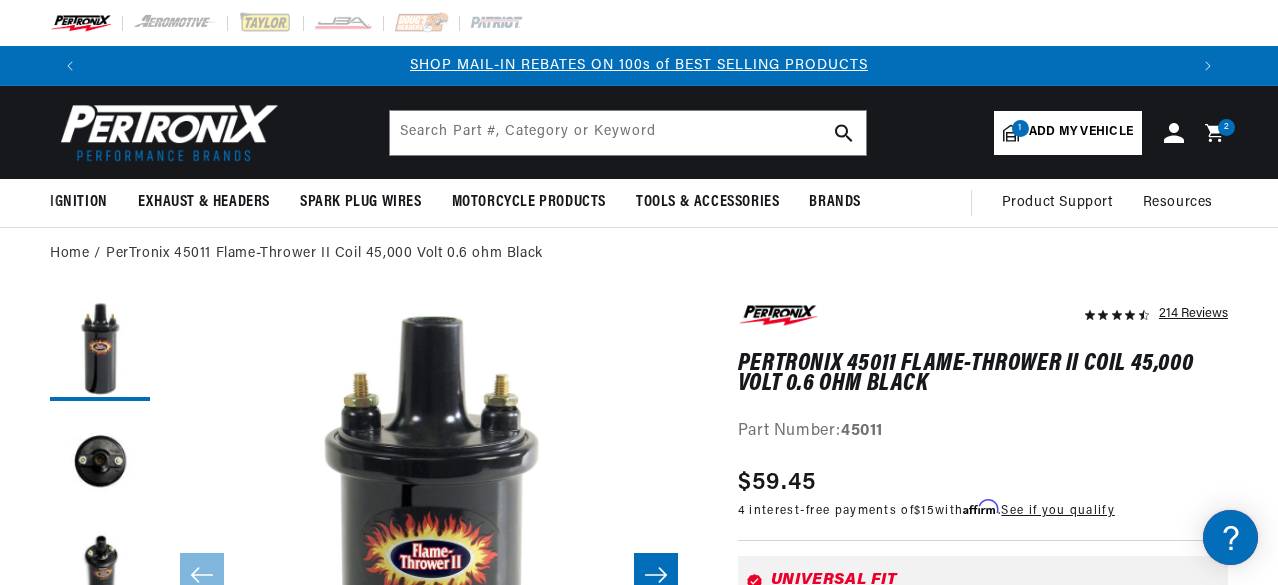 click on "Part Number:  45011" at bounding box center [983, 432] 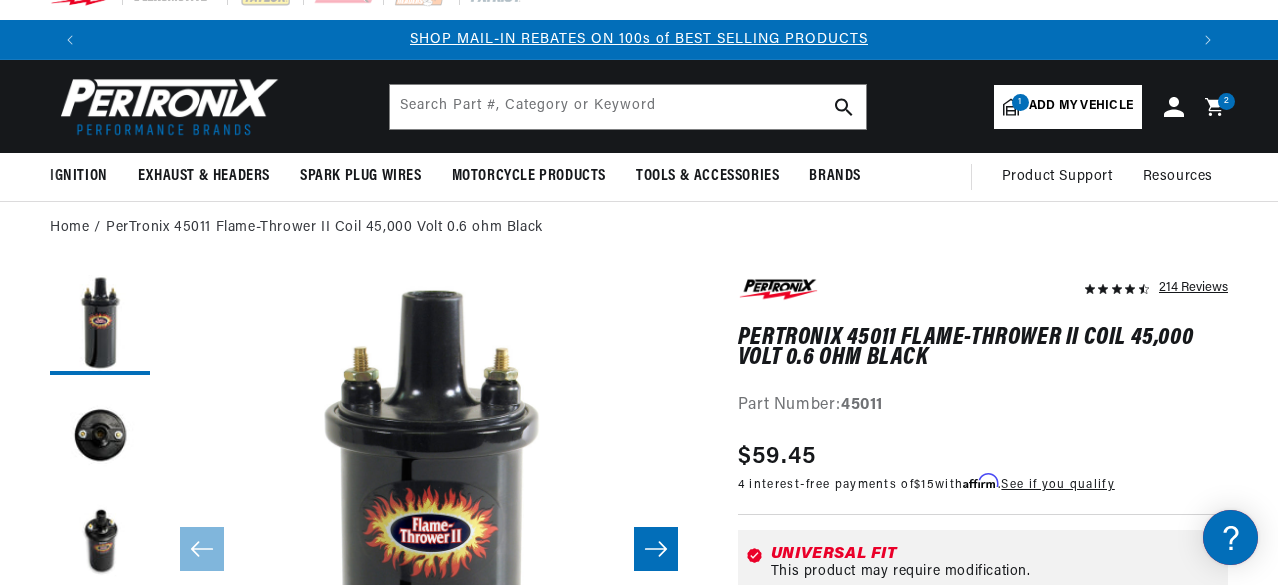 scroll, scrollTop: 0, scrollLeft: 0, axis: both 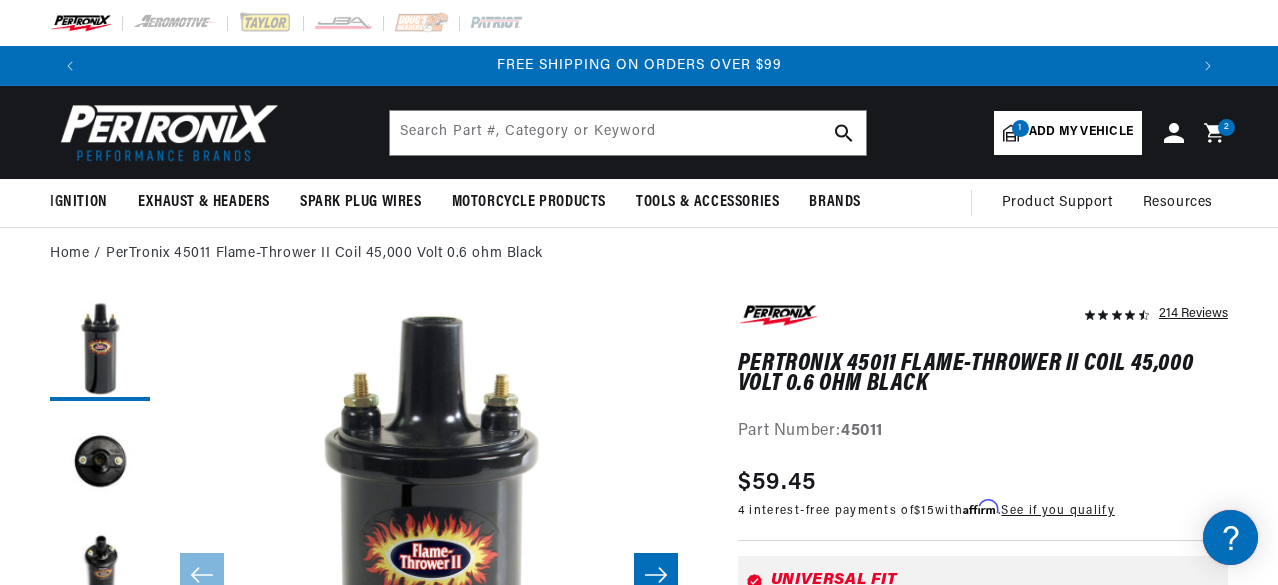 click 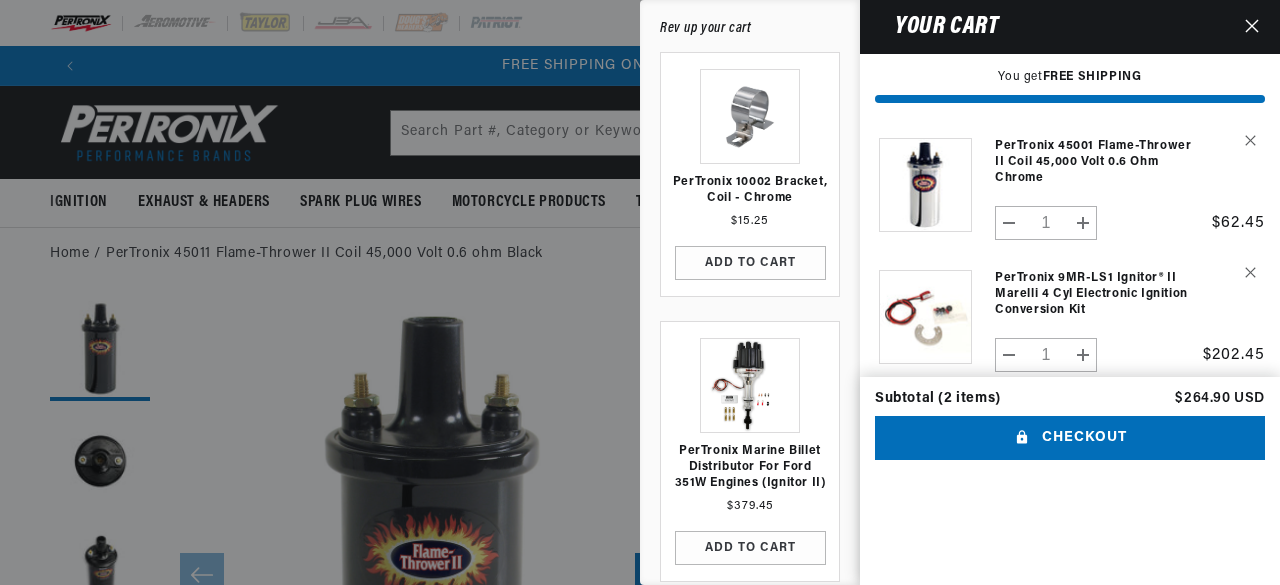 scroll, scrollTop: 0, scrollLeft: 2200, axis: horizontal 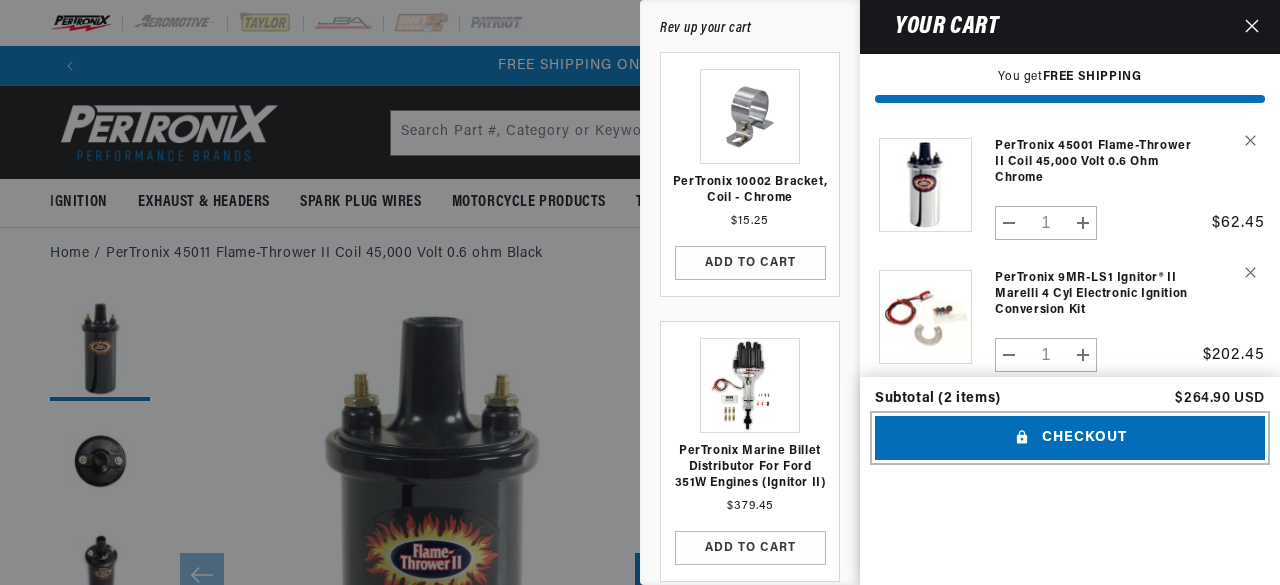 click on "Checkout" at bounding box center [1070, 438] 